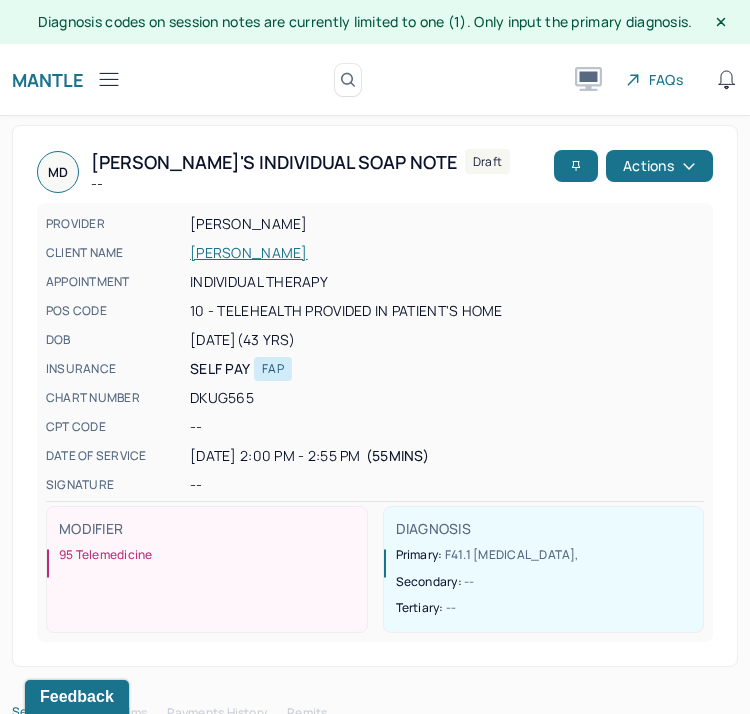scroll, scrollTop: 0, scrollLeft: 0, axis: both 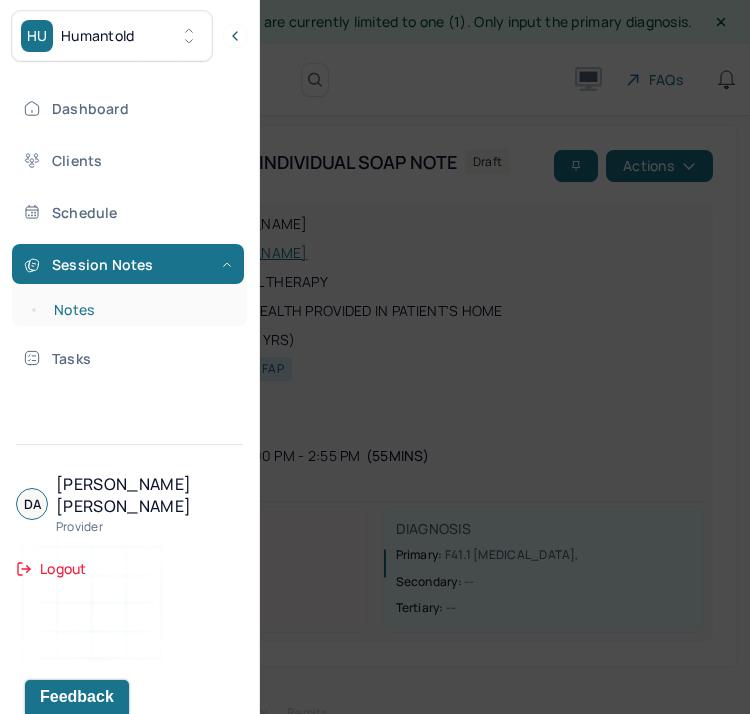 click on "Notes" at bounding box center [139, 310] 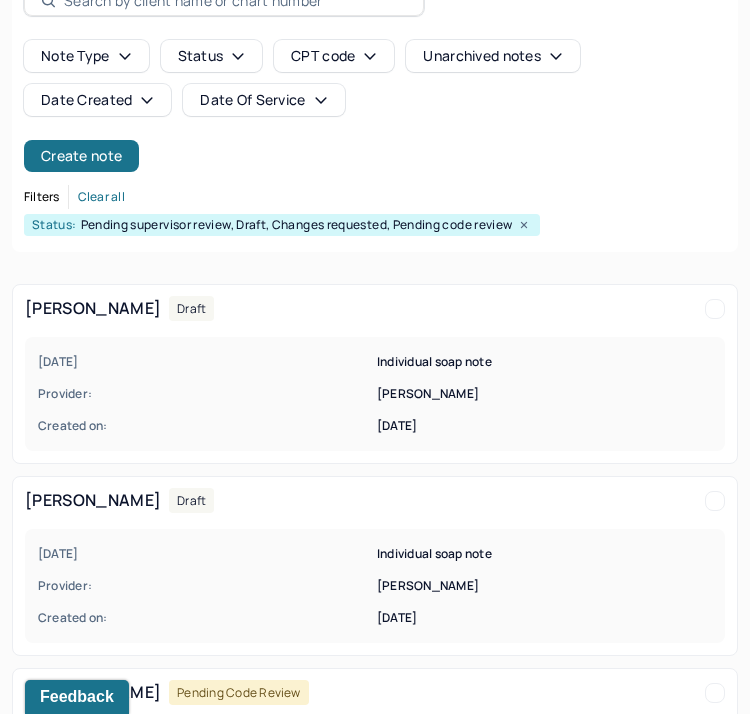 click on "[DATE]" at bounding box center [205, 362] 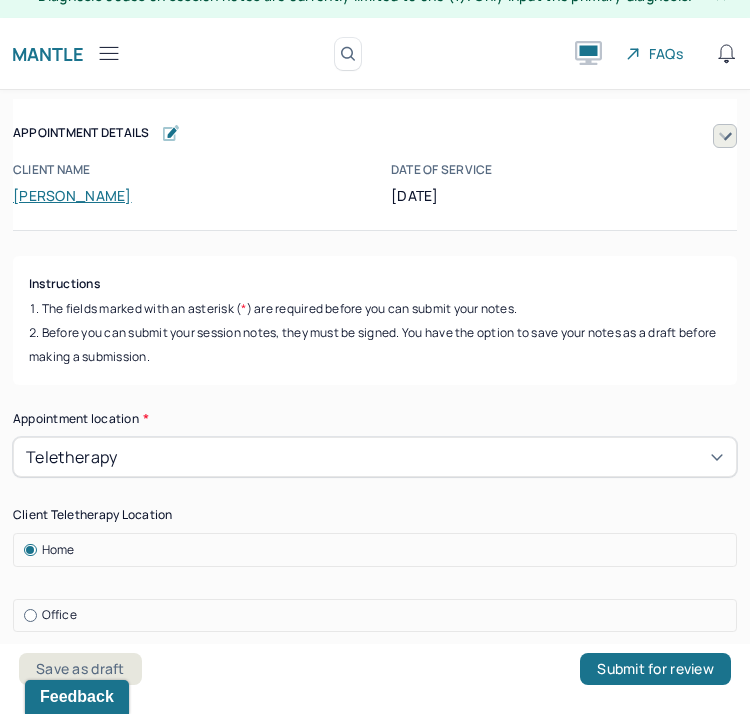 scroll, scrollTop: 26, scrollLeft: 0, axis: vertical 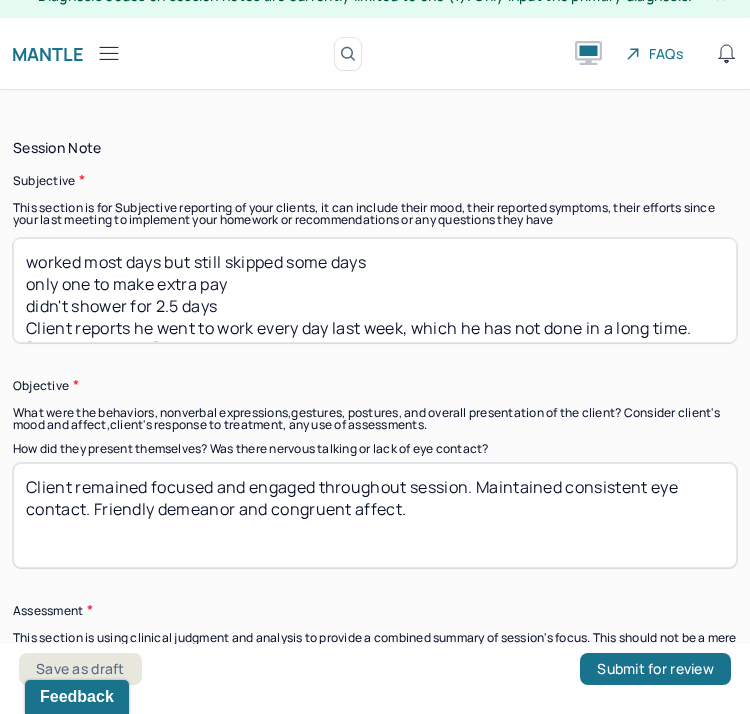 click on "worked most days but still skipped some days
only one to make extra pay
didn't shower for 2.5 days
Client reports he went to work every day last week, which he has not done in a long time. [PERSON_NAME] proud of his ability to push himself to do so without calling out. Report some instances over the weekend which his cleanliness OCD flared up. Felt discomfort in these moments, what was able to manage distress and not let it interfere with his functioning or his ability to interact with family members. Client reports overall lower anxiety over the week and was able to vocalize his needs to his wife, causing him to feel more at ease." at bounding box center [375, 290] 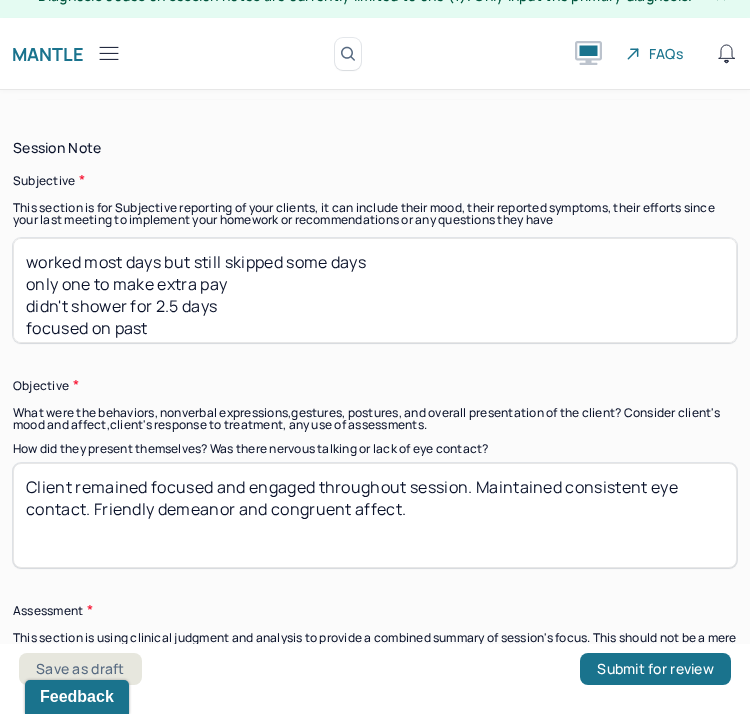 scroll, scrollTop: 18, scrollLeft: 0, axis: vertical 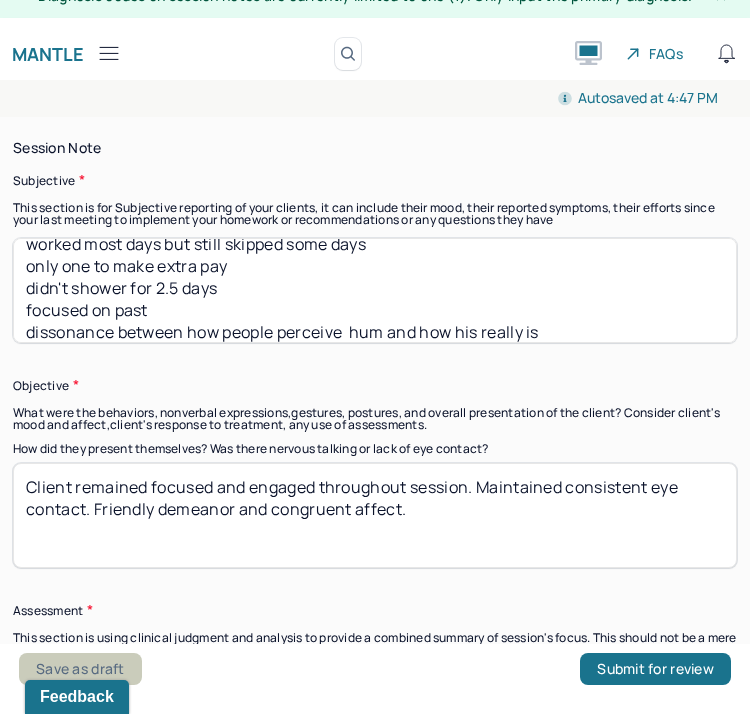 type on "worked most days but still skipped some days
only one to make extra pay
didn't shower for 2.5 days
focused on past
dissonance between how people perceive  hum and how his really is
Client reports he went to work every day last week, which he has not done in a long time. [PERSON_NAME] proud of his ability to push himself to do so without calling out. Report some instances over the weekend which his cleanliness OCD flared up. Felt discomfort in these moments, what was able to manage distress and not let it interfere with his functioning or his ability to interact with family members. Client reports overall lower anxiety over the week and was able to vocalize his needs to his wife, causing him to feel more at ease." 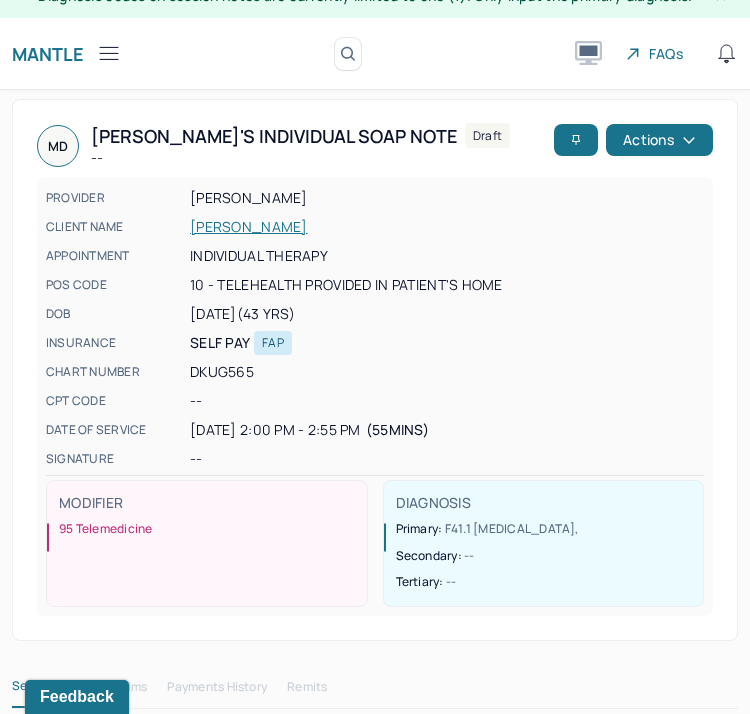 click 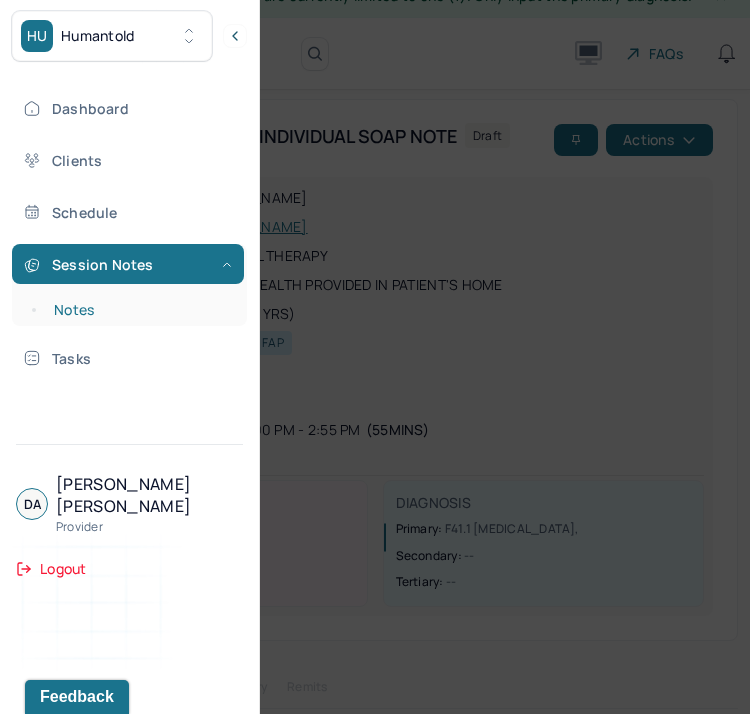 click on "Notes" at bounding box center (139, 310) 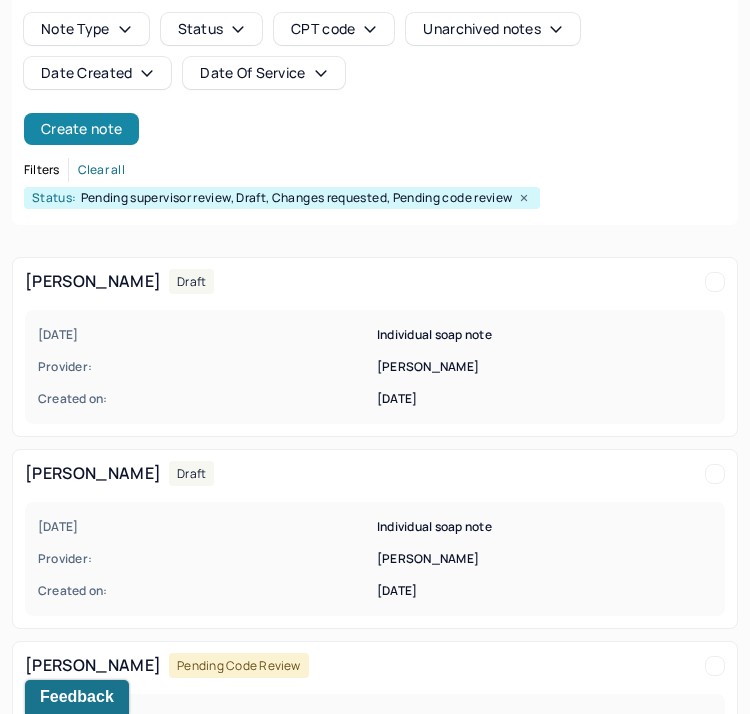 click on "Create note" at bounding box center [81, 129] 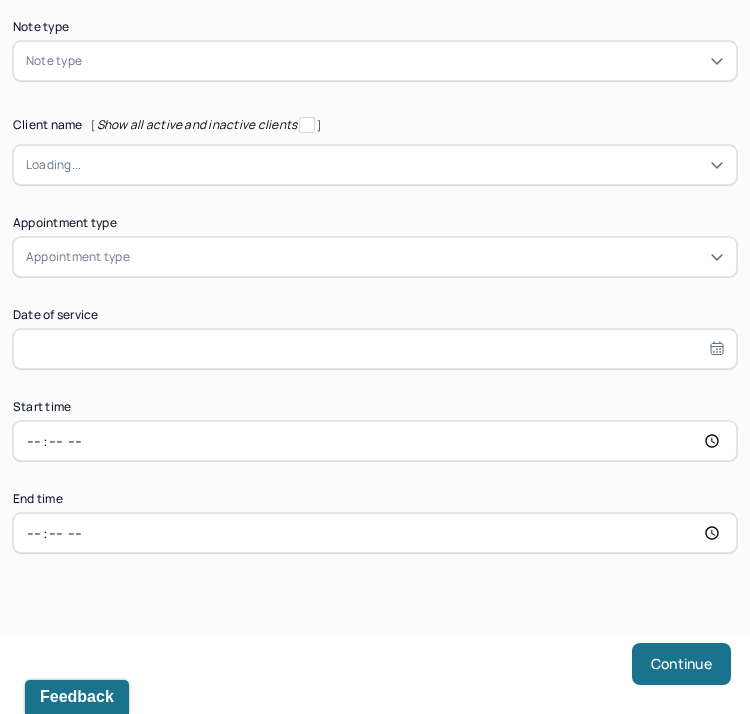 scroll, scrollTop: 122, scrollLeft: 0, axis: vertical 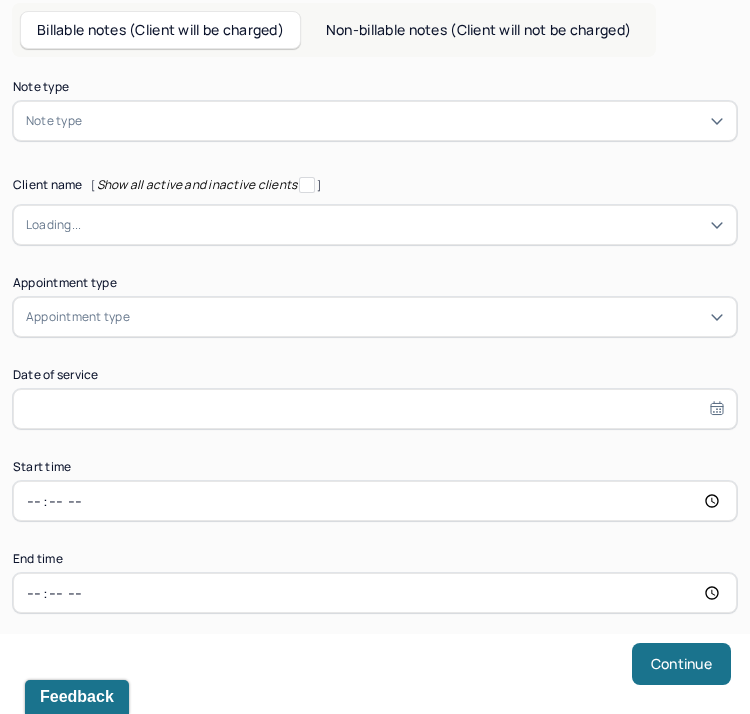click on "Note type" at bounding box center [375, 121] 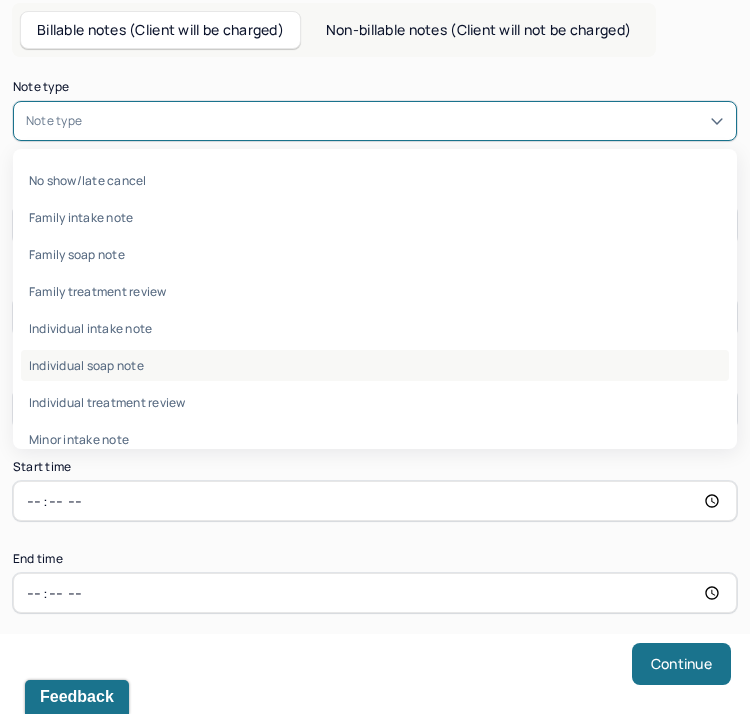 click on "Individual soap note" at bounding box center (375, 365) 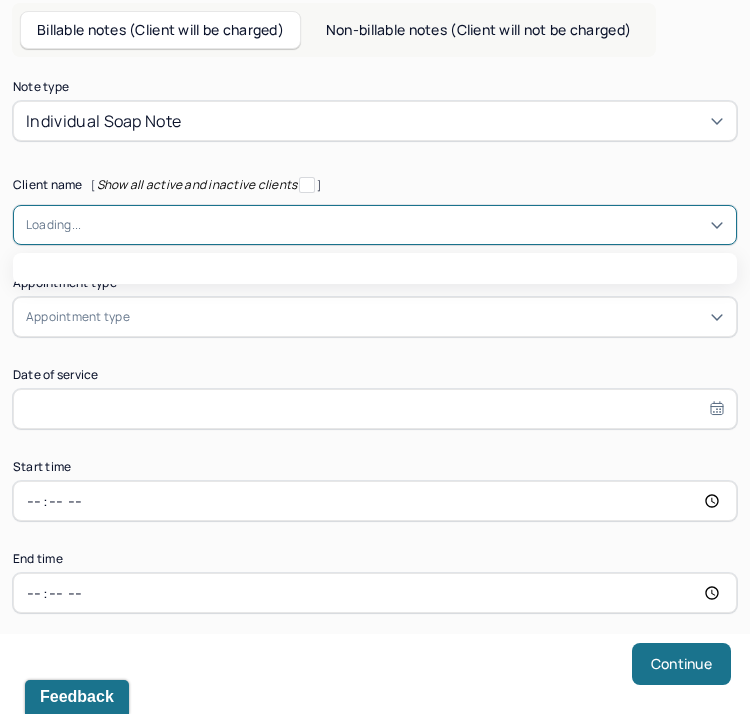 click on "Loading..." at bounding box center (53, 225) 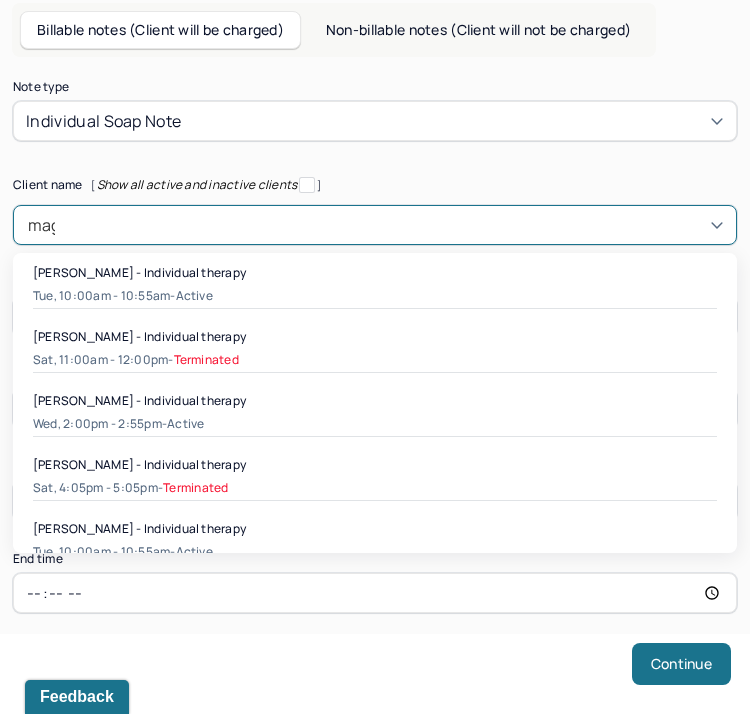 type on "magg" 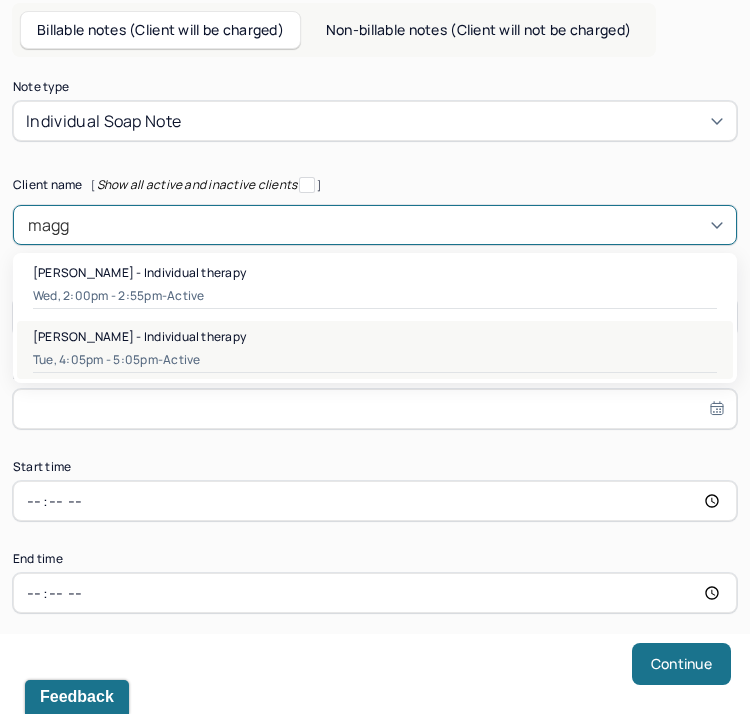 click on "Tue, 4:05pm - 5:05pm  -  active" at bounding box center [375, 360] 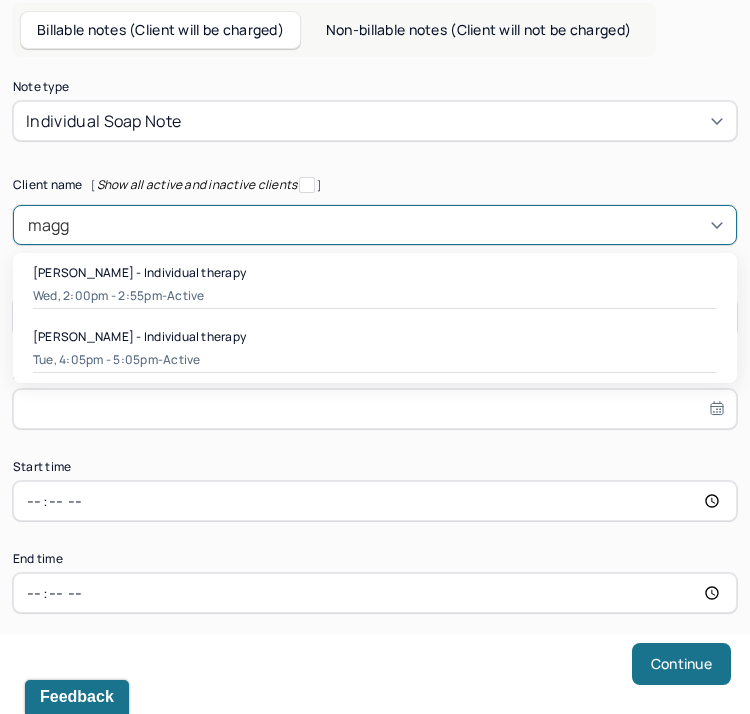 type 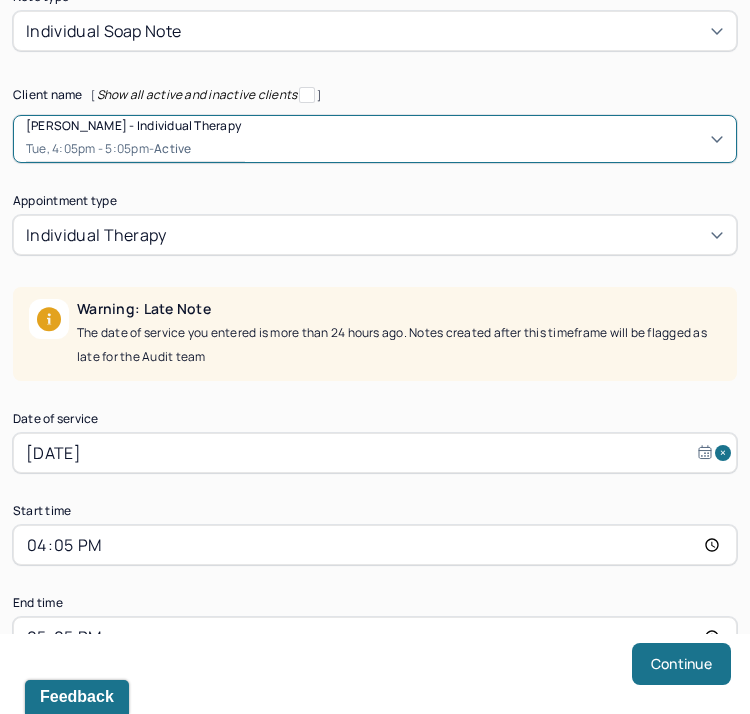scroll, scrollTop: 315, scrollLeft: 0, axis: vertical 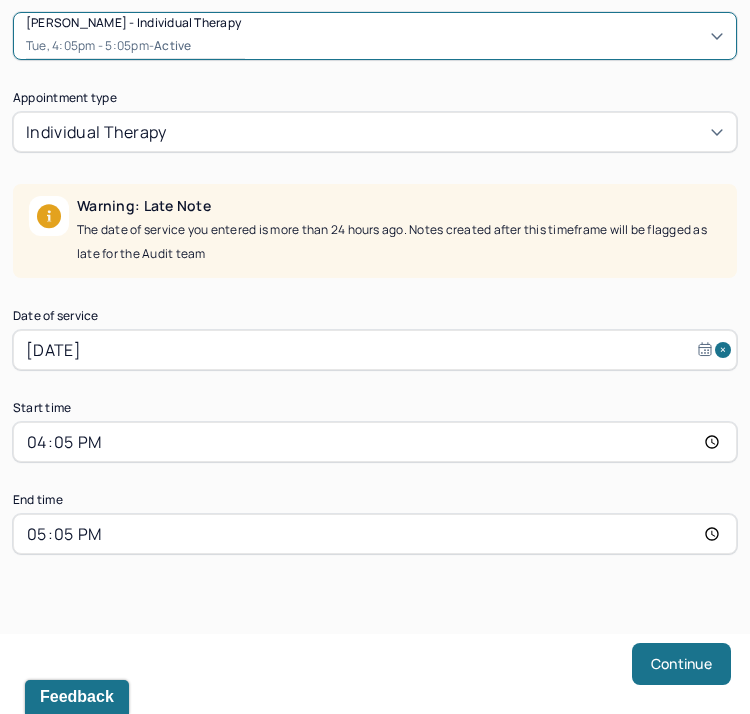 click on "[DATE]" at bounding box center (375, 350) 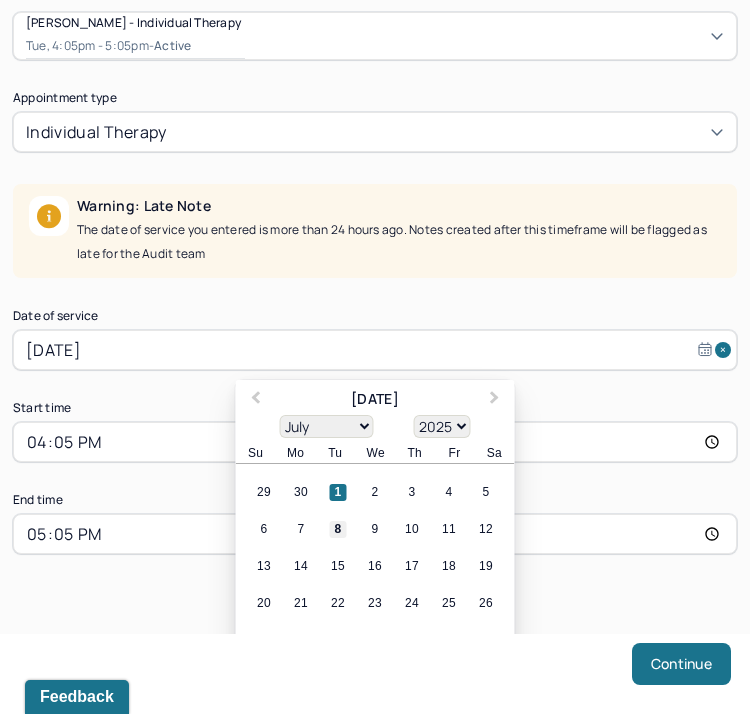click on "8" at bounding box center [338, 529] 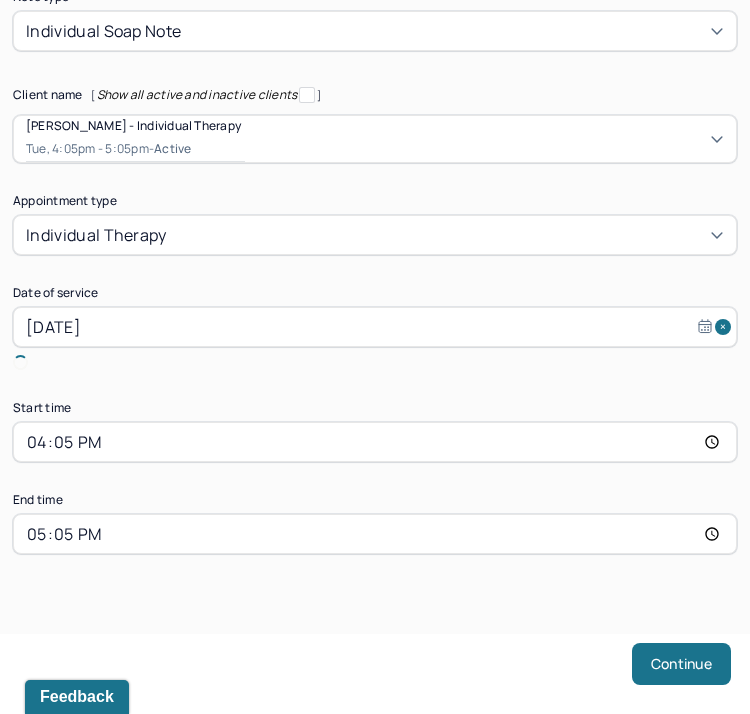 scroll, scrollTop: 189, scrollLeft: 0, axis: vertical 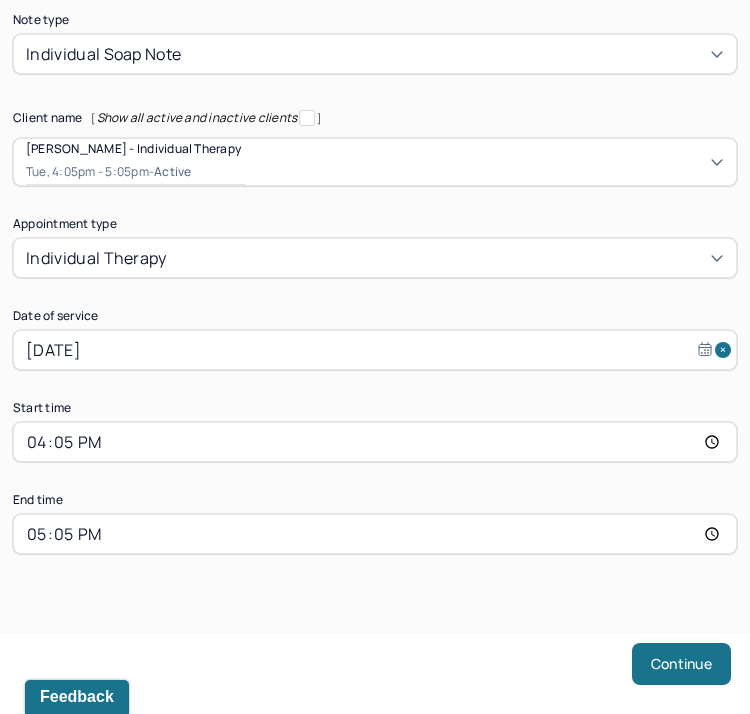 click on "17:05" at bounding box center [375, 534] 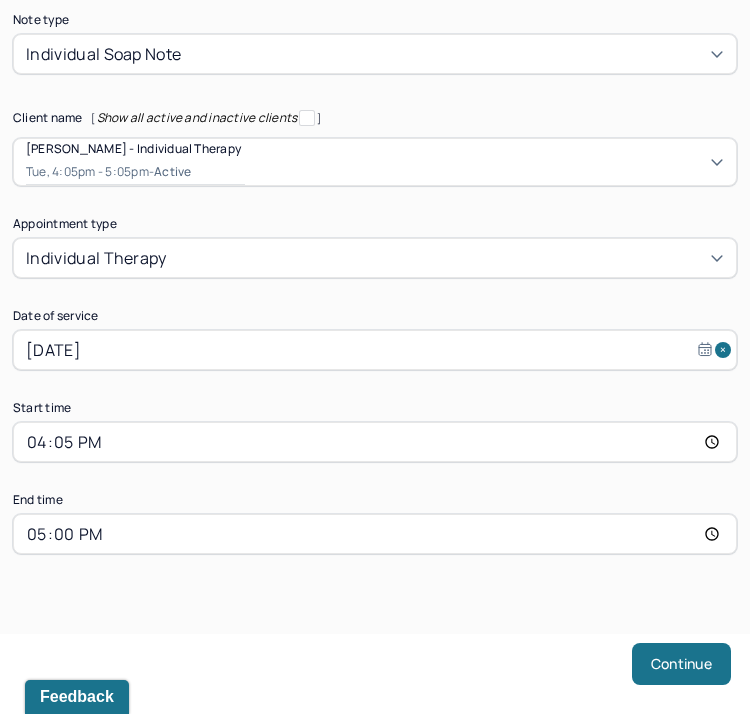 click on "Note type Individual soap note Client name [ Show all active and inactive clients ] [PERSON_NAME] - Individual therapy Tue, 4:05pm - 5:05pm  -  active Supervisee name [PERSON_NAME] Appointment type individual therapy Date of service [DATE] Start time 16:05 End time 17:00   Continue" at bounding box center (375, 350) 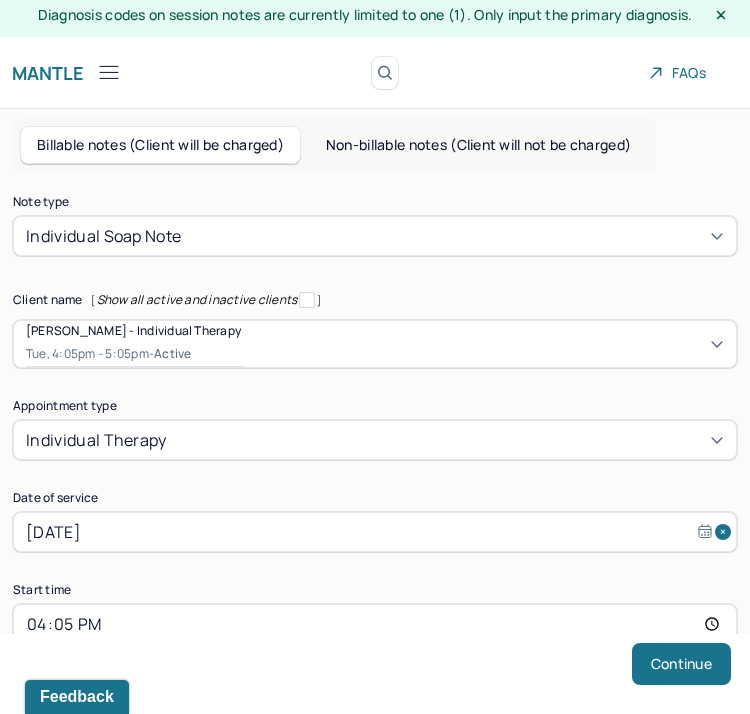 scroll, scrollTop: 0, scrollLeft: 0, axis: both 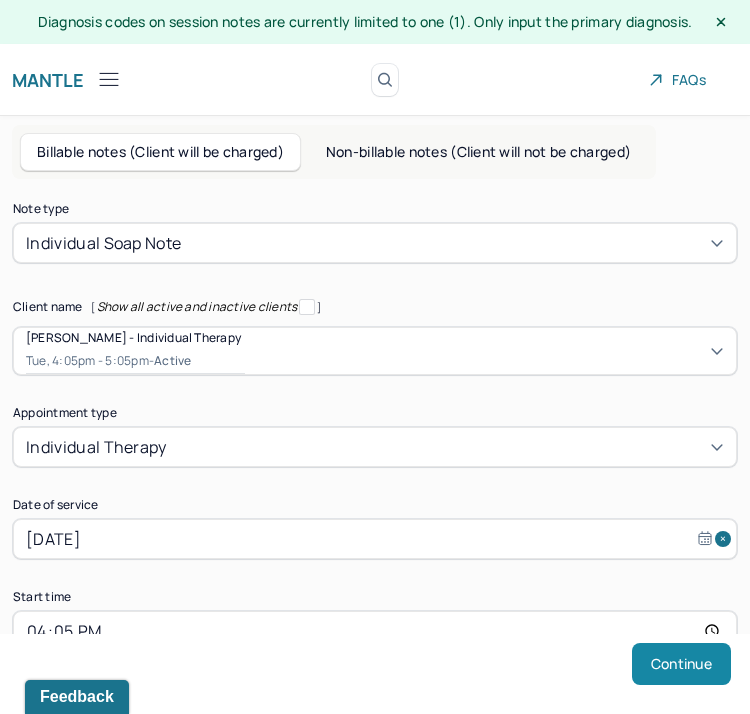 click on "Continue" at bounding box center (681, 664) 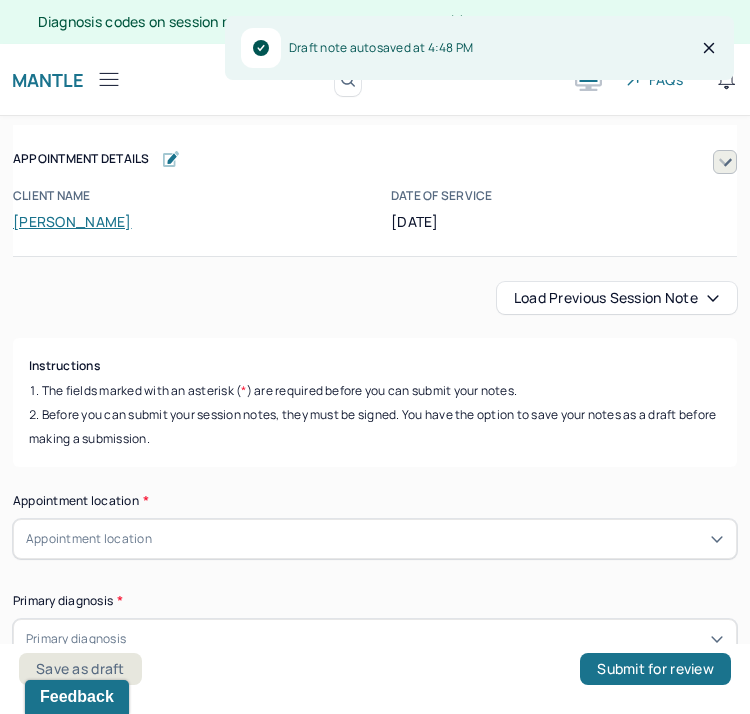 click on "Load previous session note   Instructions The fields marked with an asterisk ( * ) are required before you can submit your notes. Before you can submit your session notes, they must be signed. You have the option to save your notes as a draft before making a submission. Appointment location * Appointment location Primary diagnosis * Primary diagnosis Secondary diagnosis (optional) Secondary diagnosis Tertiary diagnosis (optional) Tertiary diagnosis Emotional / Behavioural symptoms demonstrated * Causing * Causing Intention for Session * Intention for Session Session Note Subjective This section is for Subjective reporting of your clients, it can include their mood, their reported symptoms, their efforts since your last meeting to implement your homework or recommendations or any questions they have Objective What were the behaviors, nonverbal expressions,gestures, postures, and overall presentation of the client? Consider client's mood and affect,client's response to treatment, any use of assessments. EDMR" at bounding box center (375, 2608) 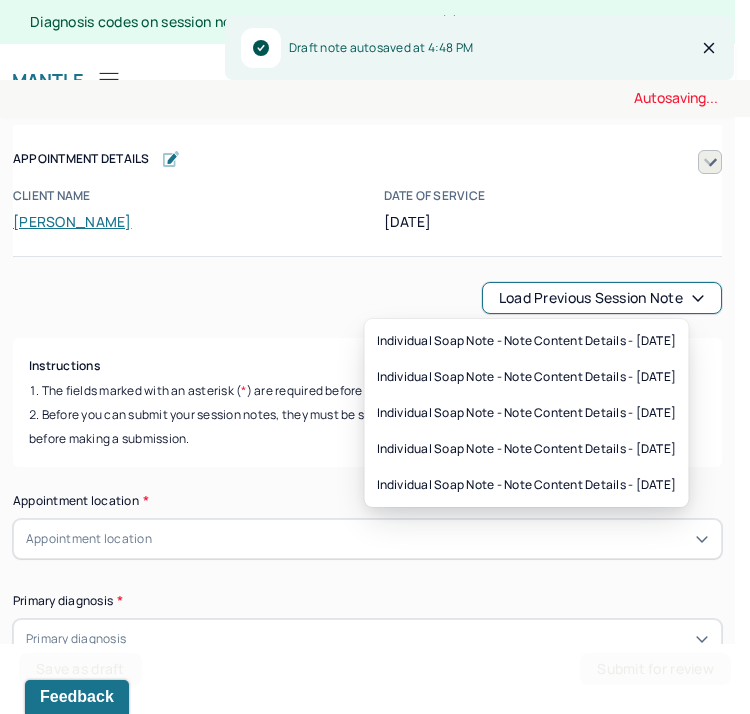 click on "Load previous session note" at bounding box center [602, 298] 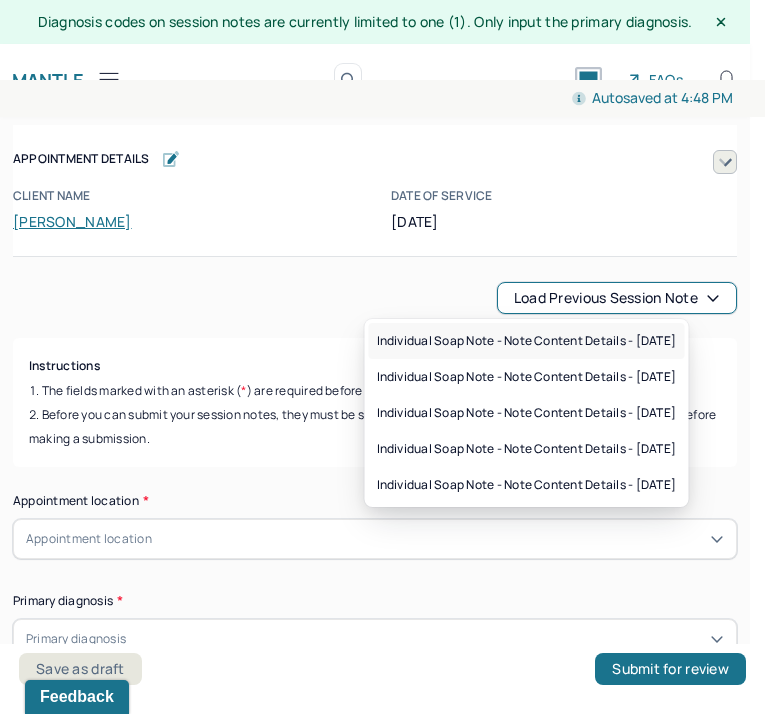 click on "Individual soap note   - Note content Details -   [DATE]" at bounding box center (527, 341) 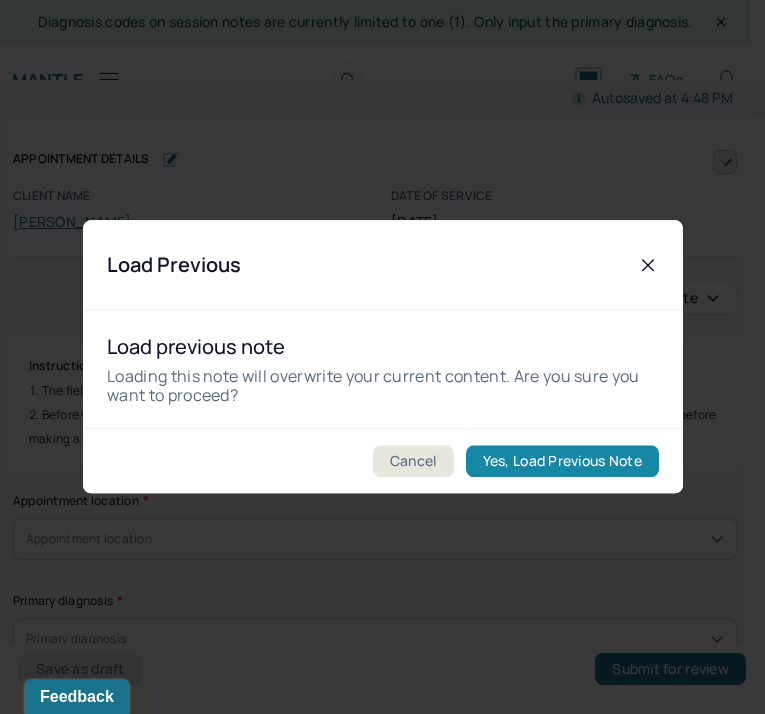 click on "Yes, Load Previous Note" at bounding box center (561, 462) 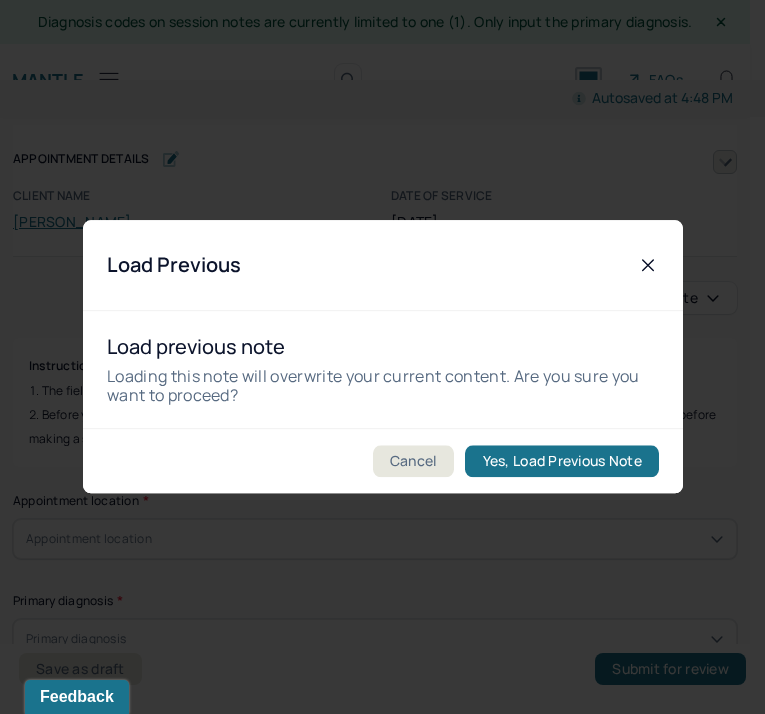 type on "Play indoors feelings of frustration, numbness, and sadness." 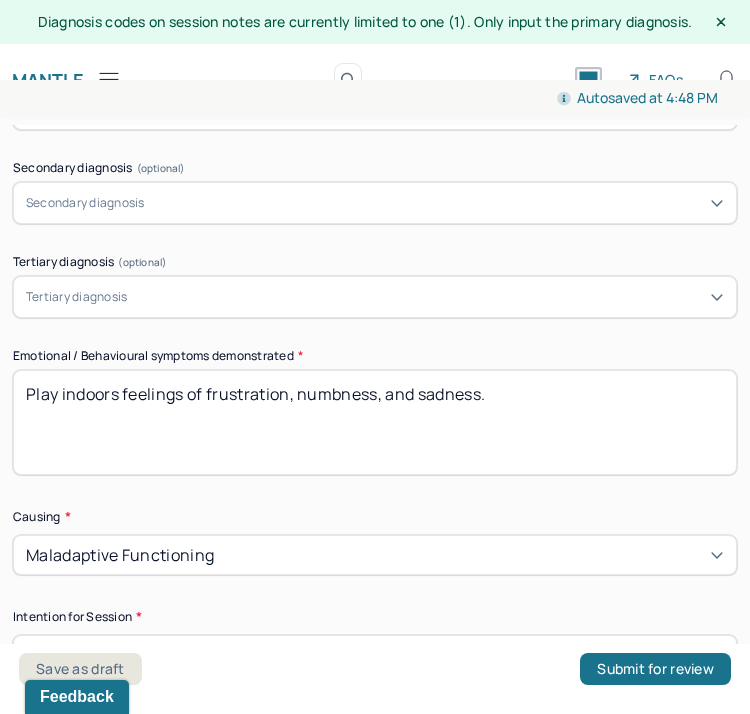 scroll, scrollTop: 1051, scrollLeft: 0, axis: vertical 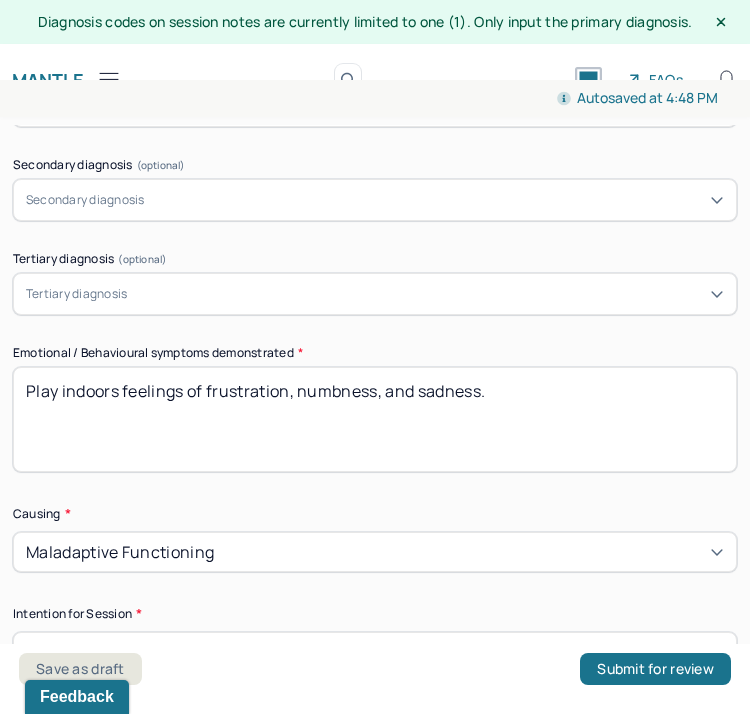 drag, startPoint x: 532, startPoint y: 398, endPoint x: -17, endPoint y: 387, distance: 549.11017 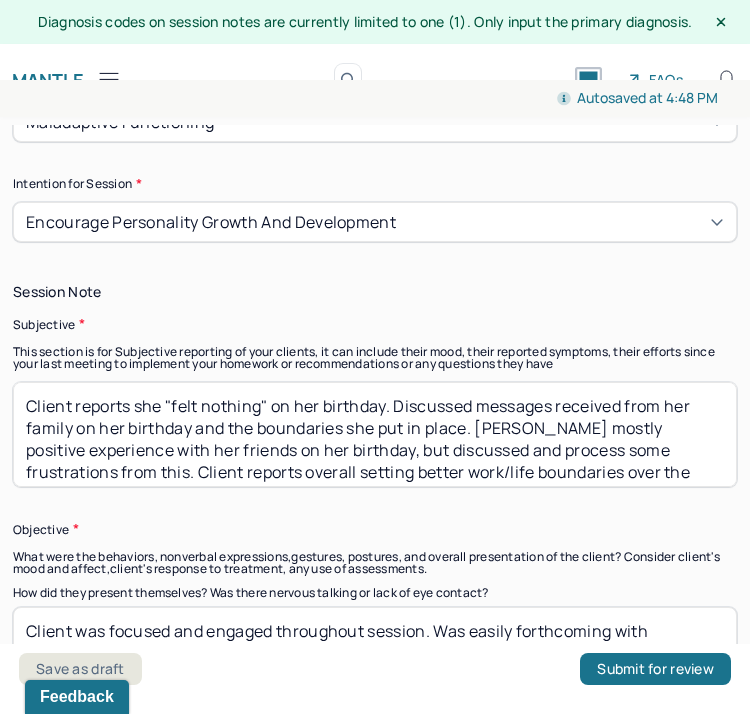 scroll, scrollTop: 1501, scrollLeft: 0, axis: vertical 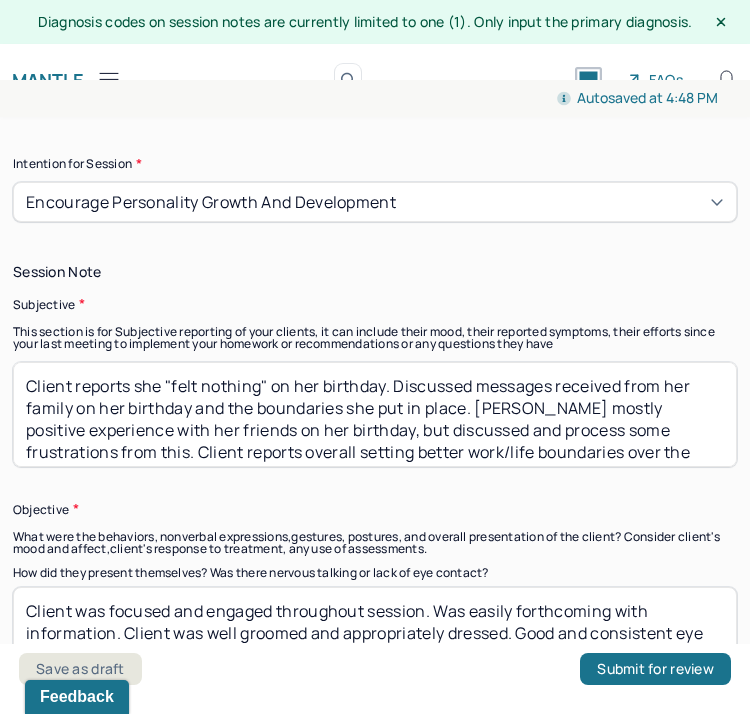 type 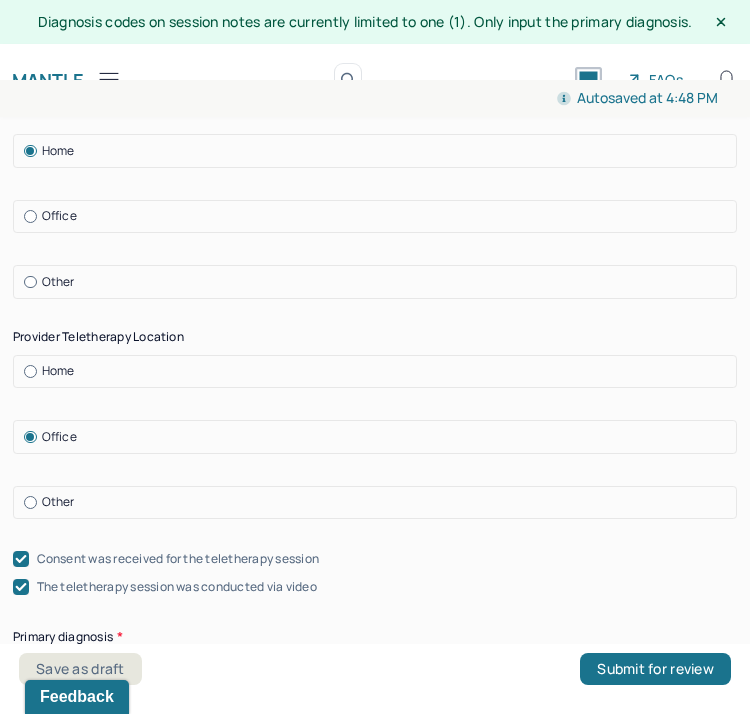 scroll, scrollTop: 641, scrollLeft: 0, axis: vertical 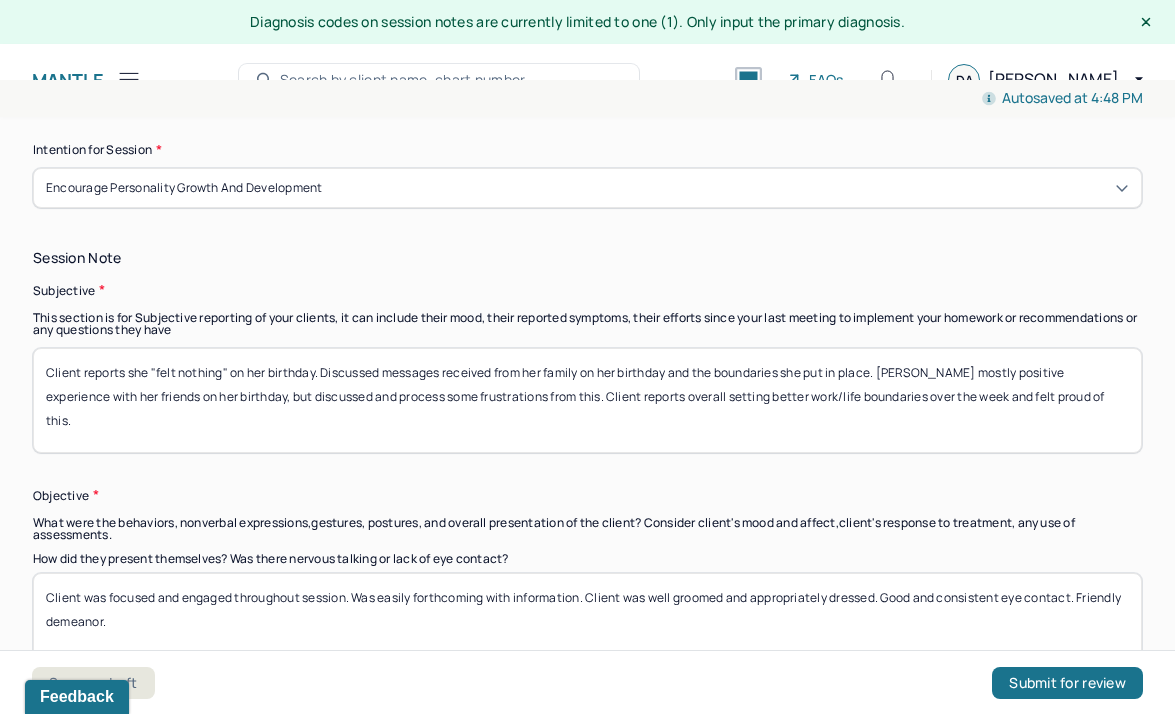 drag, startPoint x: 535, startPoint y: 416, endPoint x: 185, endPoint y: 306, distance: 366.87872 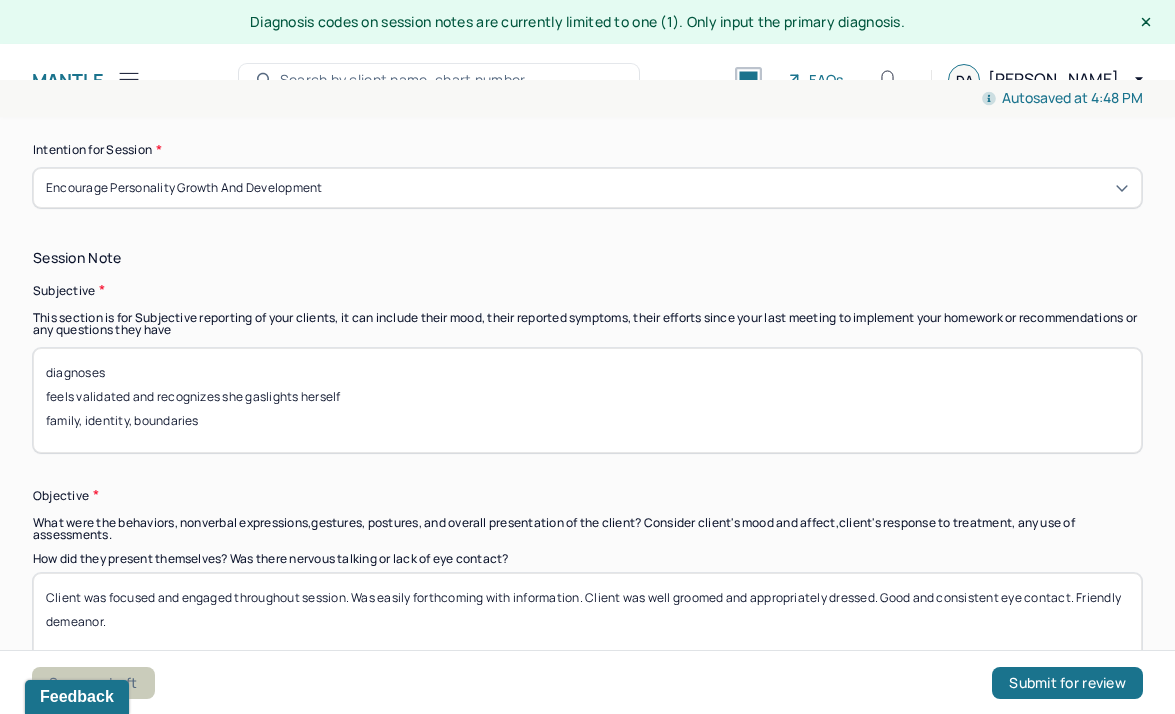 type on "diagnoses
feels validated and recognizes she gaslights herself
family, identity, boundaries" 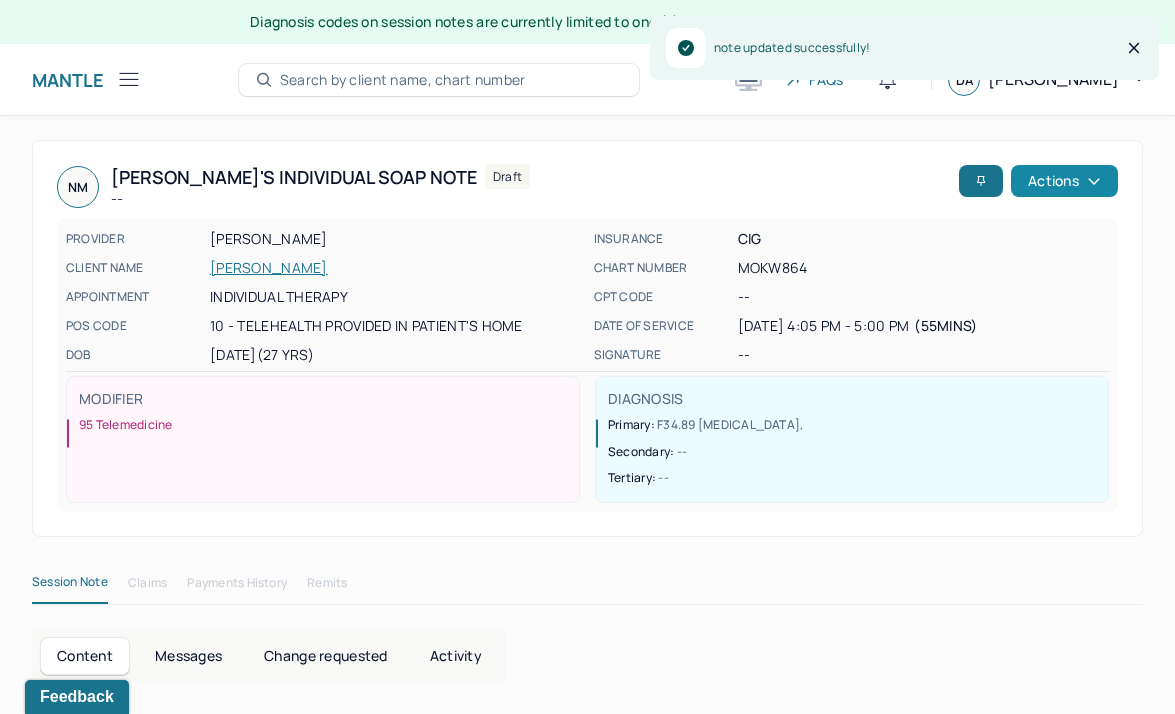 click on "Actions" at bounding box center [1064, 181] 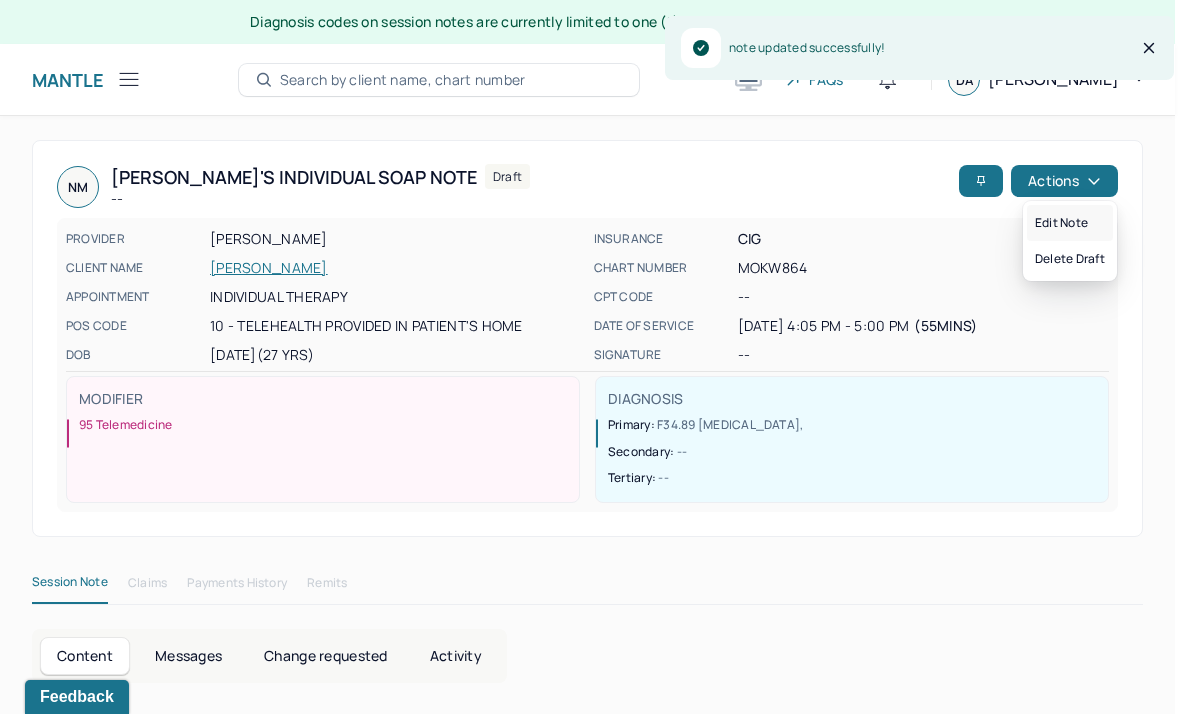click on "Edit note" at bounding box center (1070, 223) 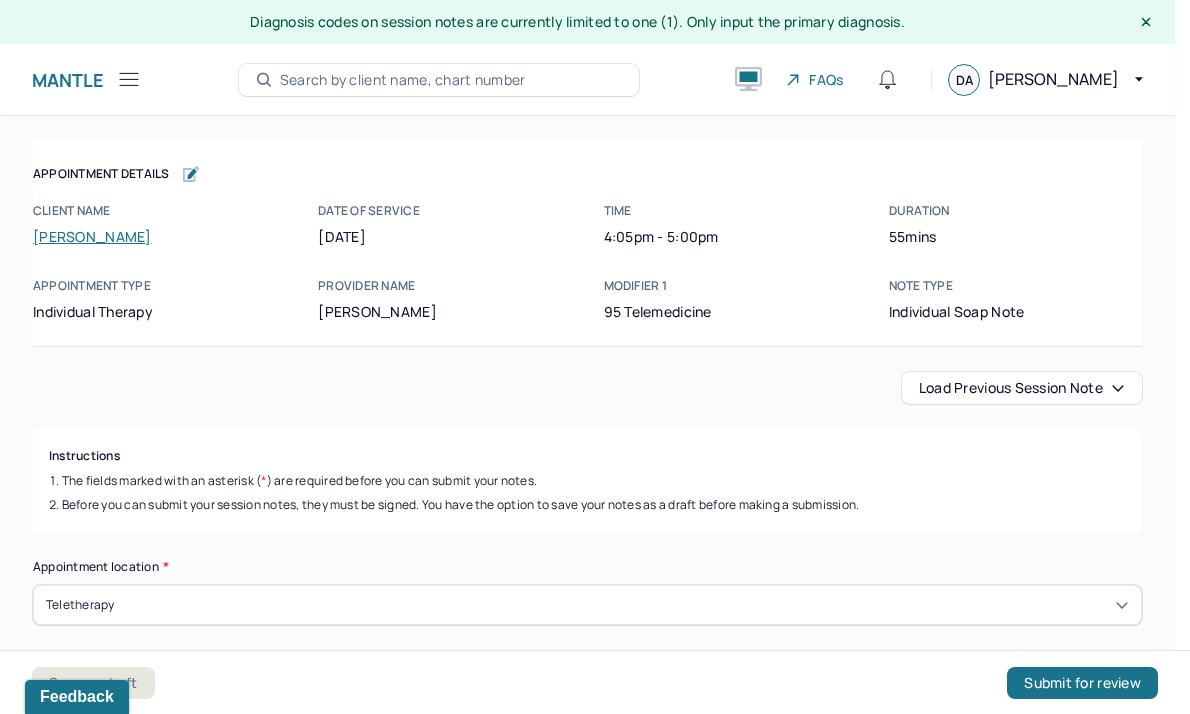click on "Load previous session note" at bounding box center (1022, 388) 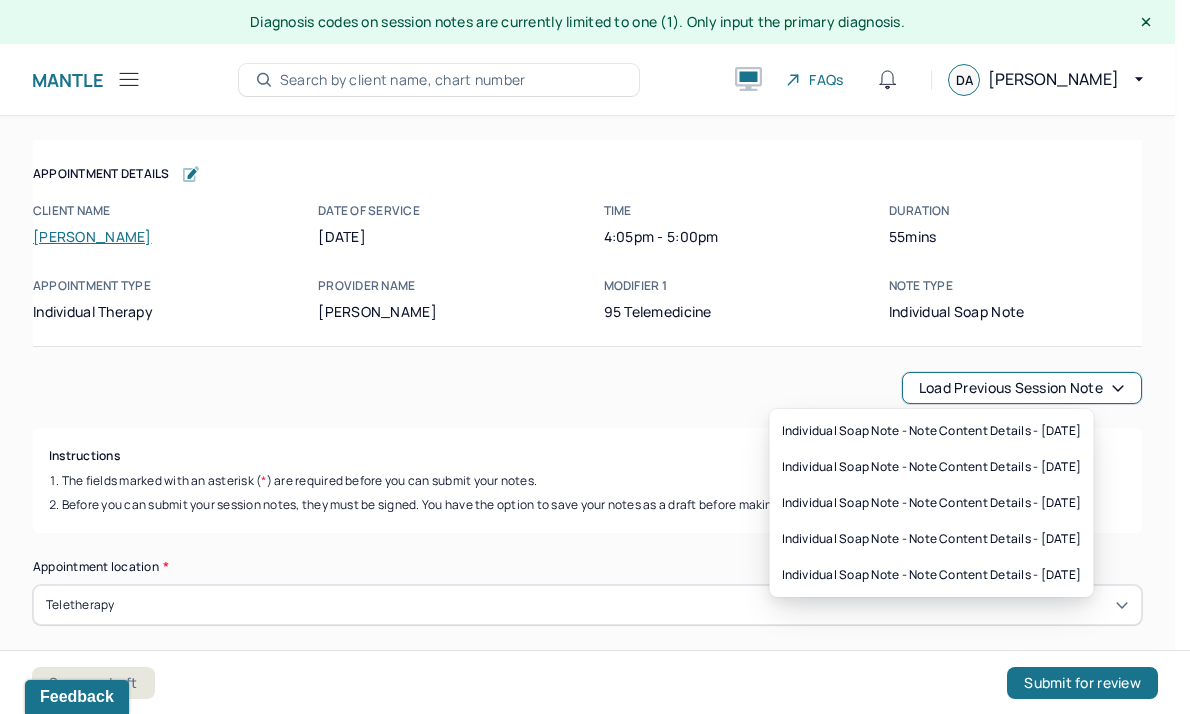 click on "Load previous session note   Instructions The fields marked with an asterisk ( * ) are required before you can submit your notes. Before you can submit your session notes, they must be signed. You have the option to save your notes as a draft before making a submission. Appointment location * Teletherapy Client Teletherapy Location Home Office Other Provider Teletherapy Location Home Office Other Consent was received for the teletherapy session The teletherapy session was conducted via video Primary diagnosis * F34.89 [MEDICAL_DATA] Secondary diagnosis (optional) Secondary diagnosis Tertiary diagnosis (optional) Tertiary diagnosis Emotional / Behavioural symptoms demonstrated * Causing * Maladaptive Functioning Intention for Session * Encourage personality growth and development Session Note Subjective diagnoses
feels validated and recognizes she gaslights herself
family, identity, boundaries Objective Assessment Therapy Intervention Techniques Cognitive-Behavioral therapies EDMR" at bounding box center (587, 2524) 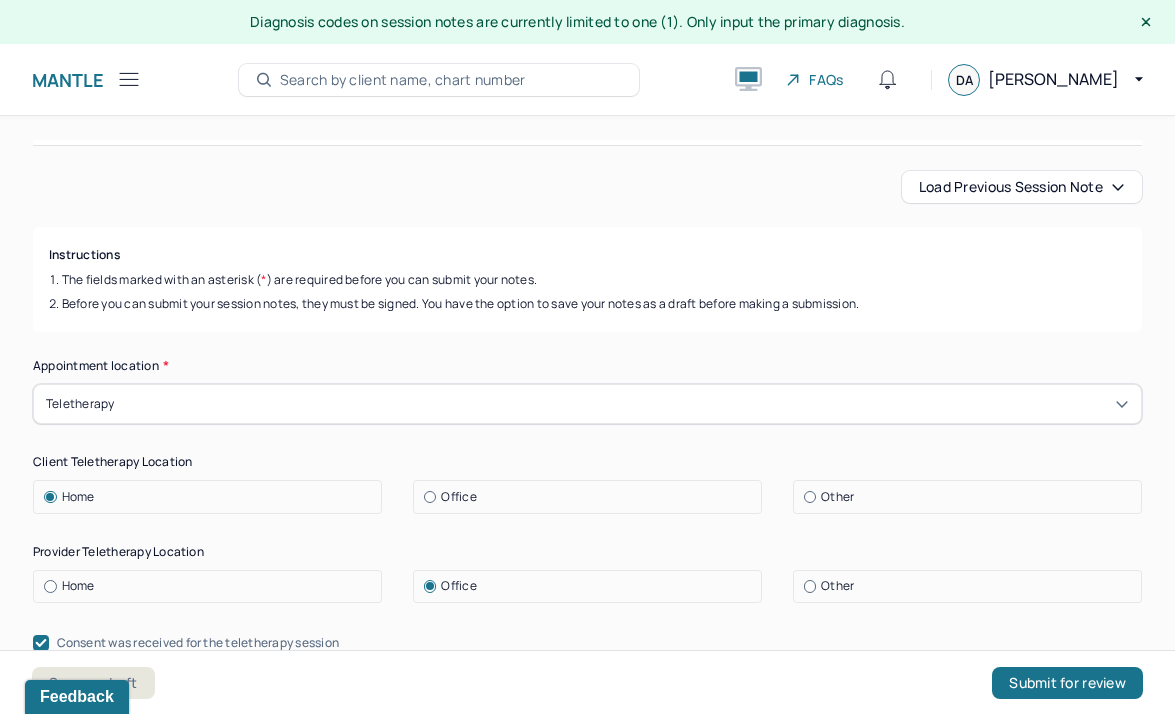 scroll, scrollTop: 173, scrollLeft: 0, axis: vertical 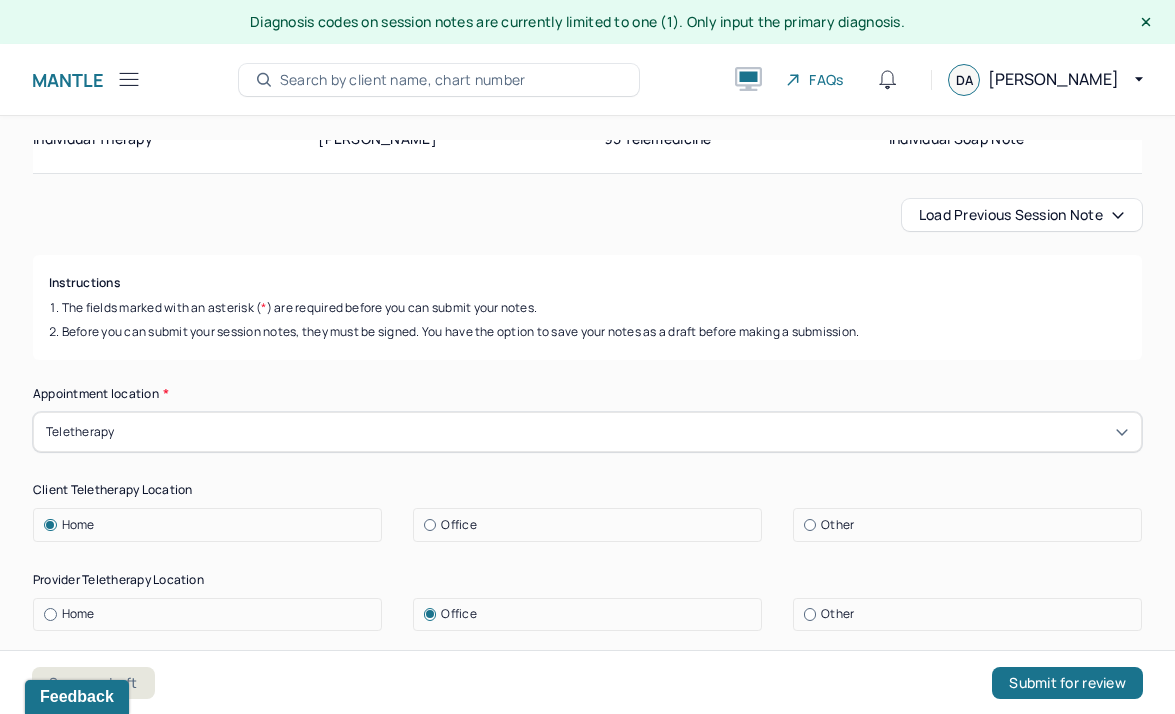 click on "Load previous session note" at bounding box center [1022, 215] 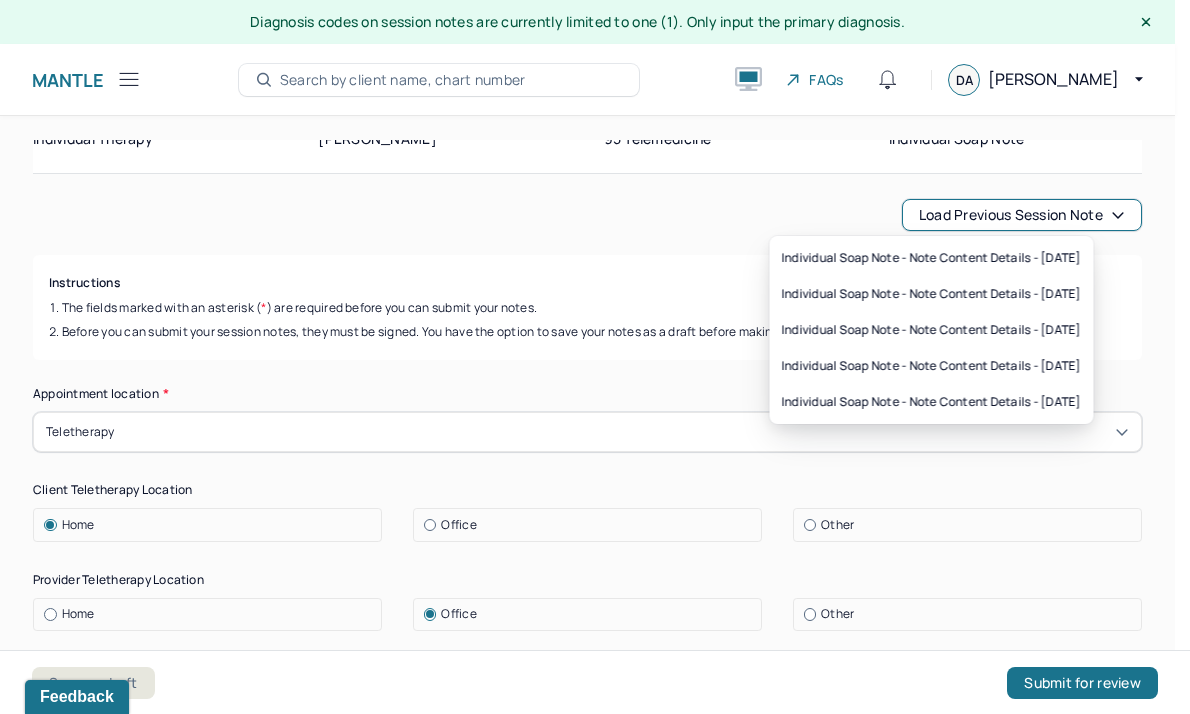click on "Load previous session note   Instructions The fields marked with an asterisk ( * ) are required before you can submit your notes. Before you can submit your session notes, they must be signed. You have the option to save your notes as a draft before making a submission. Appointment location * Teletherapy Client Teletherapy Location Home Office Other Provider Teletherapy Location Home Office Other Consent was received for the teletherapy session The teletherapy session was conducted via video Primary diagnosis * F34.89 [MEDICAL_DATA] Secondary diagnosis (optional) Secondary diagnosis Tertiary diagnosis (optional) Tertiary diagnosis Emotional / Behavioural symptoms demonstrated * Causing * Maladaptive Functioning Intention for Session * Encourage personality growth and development Session Note Subjective diagnoses
feels validated and recognizes she gaslights herself
family, identity, boundaries Objective Assessment Therapy Intervention Techniques Cognitive-Behavioral therapies EDMR" at bounding box center [587, 2351] 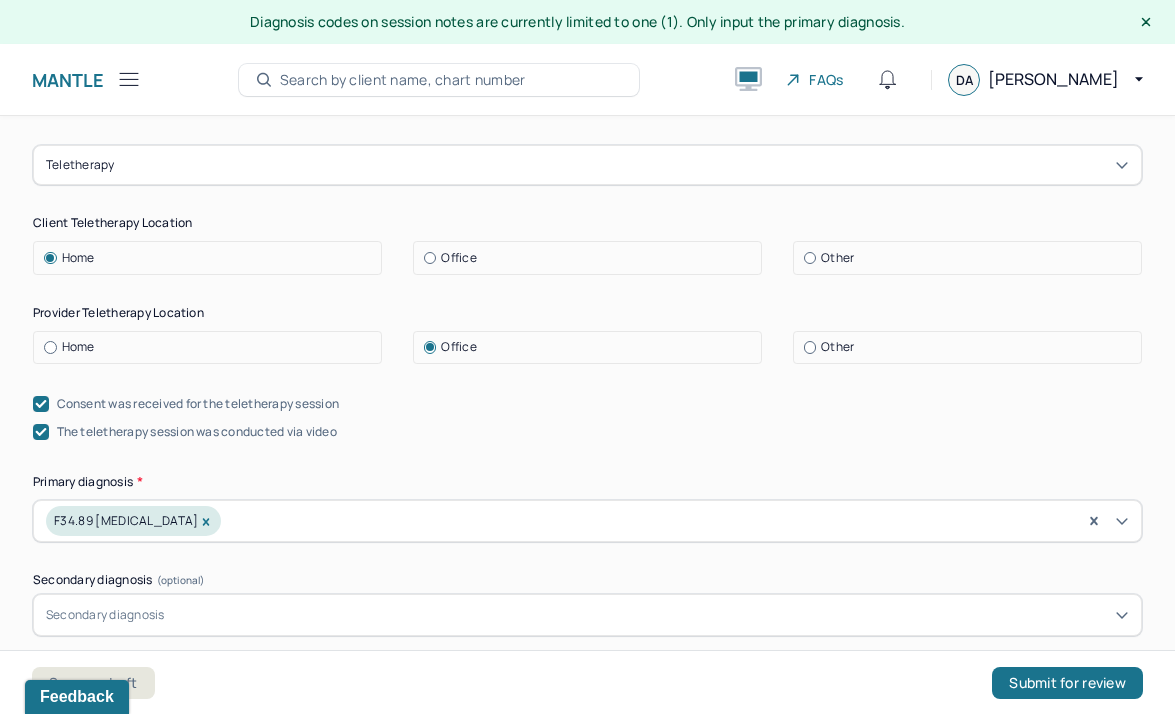 scroll, scrollTop: 0, scrollLeft: 0, axis: both 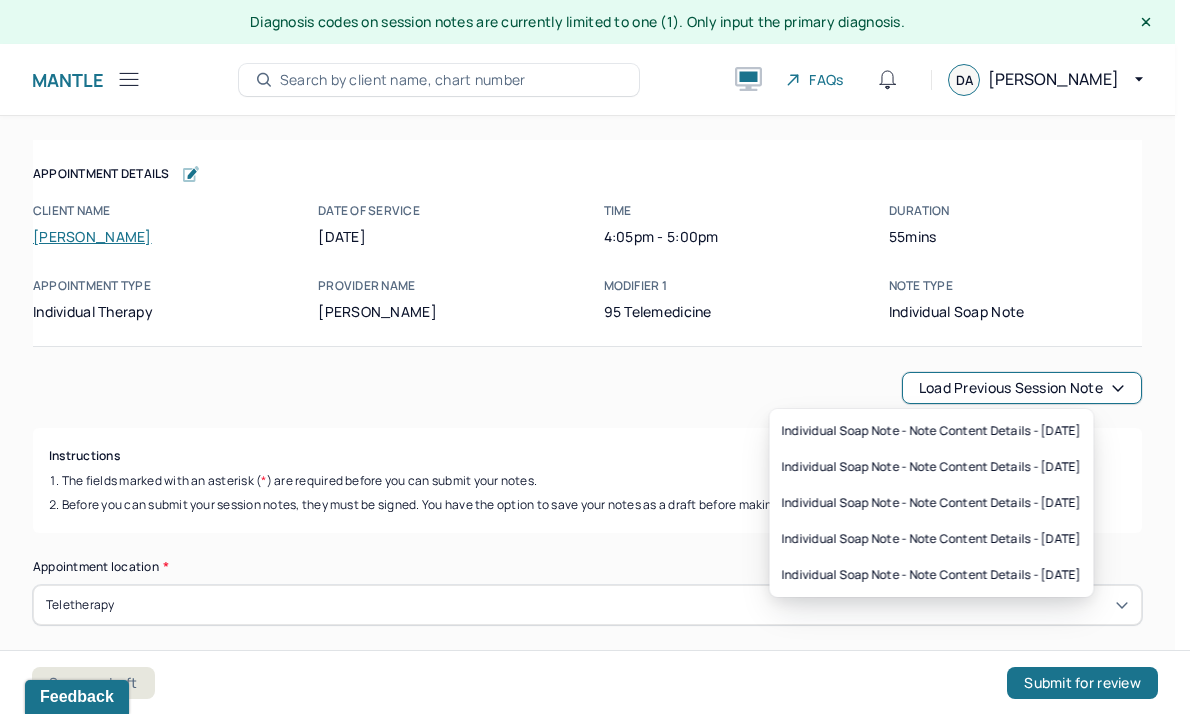 click on "Load previous session note" at bounding box center [1022, 388] 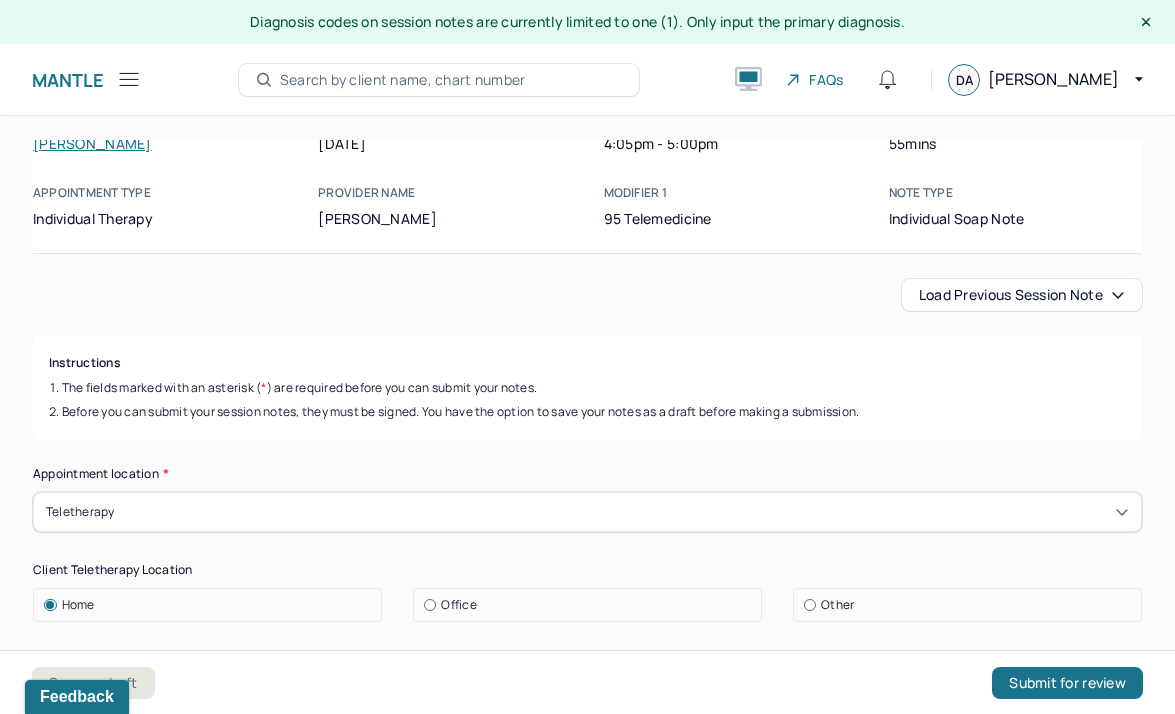 scroll, scrollTop: 125, scrollLeft: 0, axis: vertical 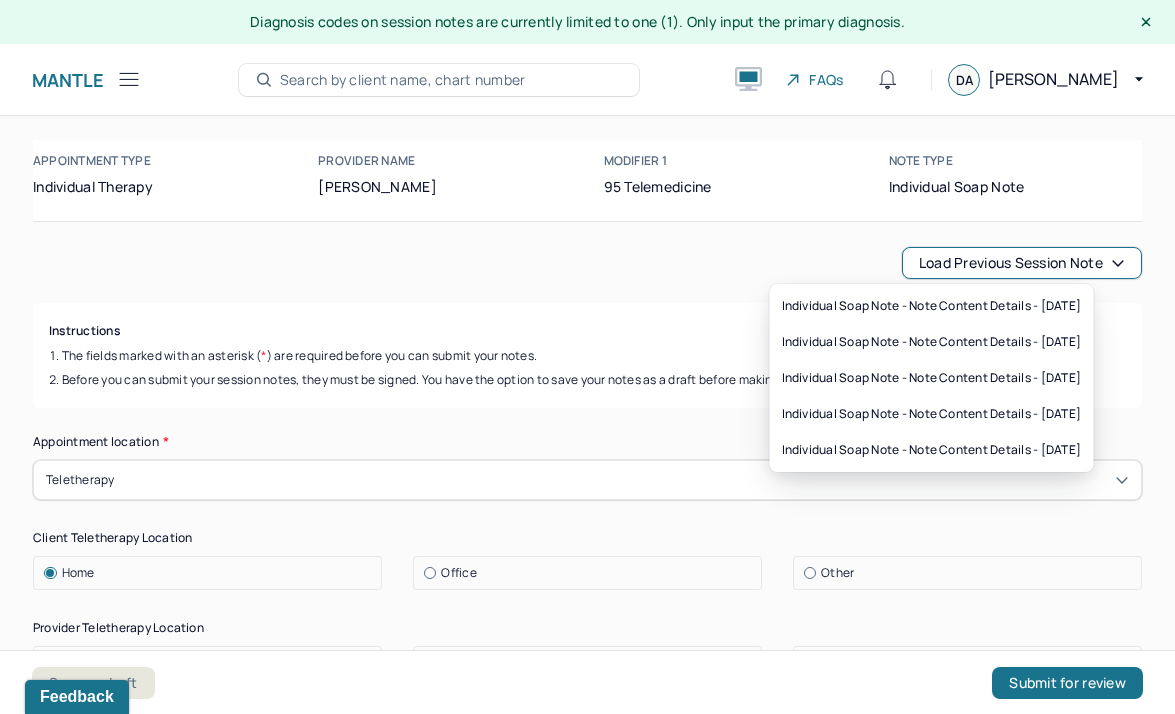 click on "Load previous session note" at bounding box center [1022, 263] 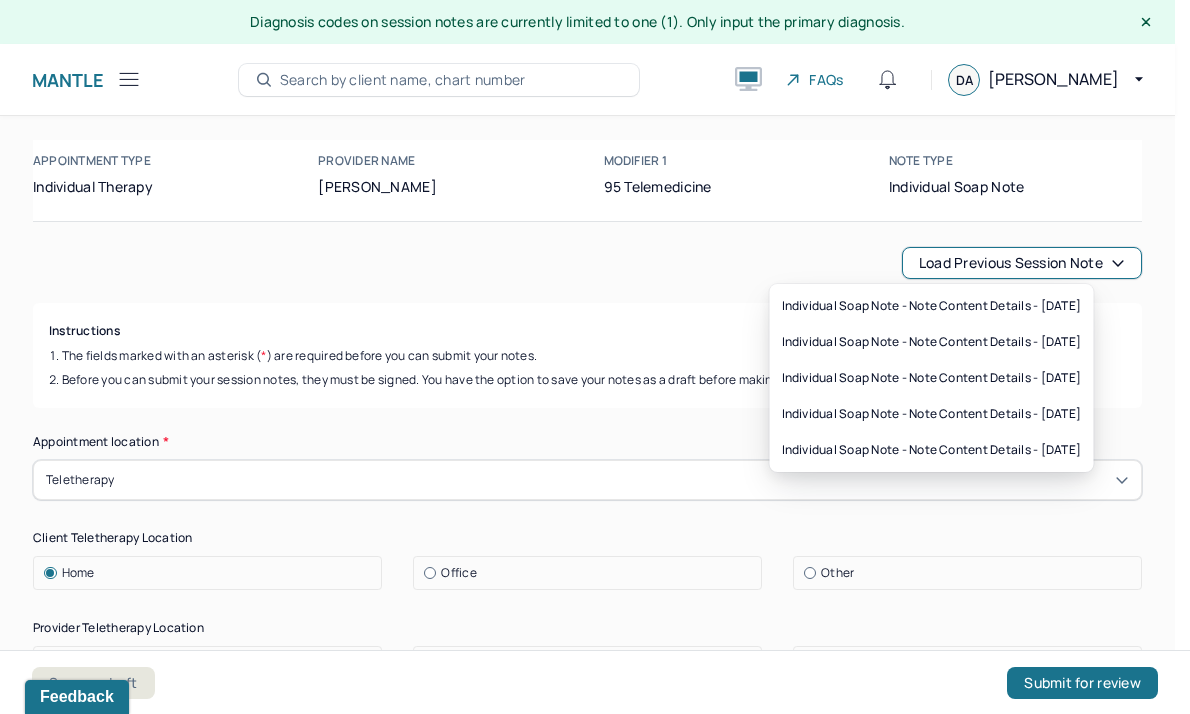 click on "The fields marked with an asterisk ( * ) are required before you can submit your notes." at bounding box center [587, 356] 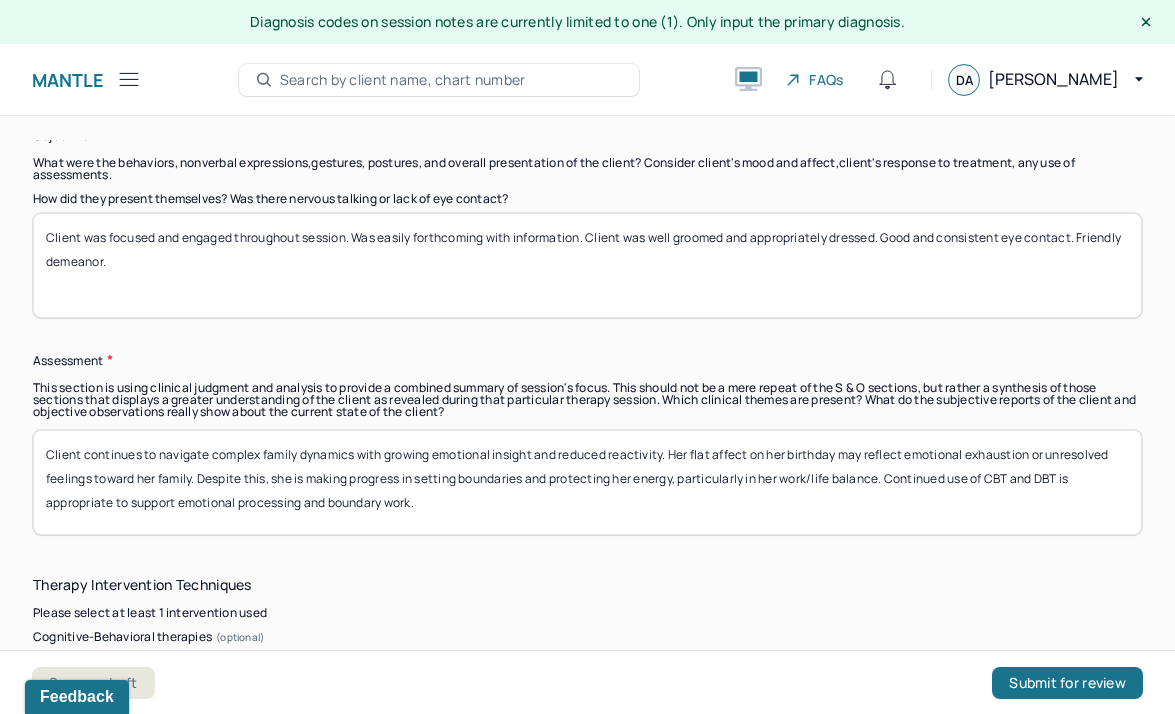 scroll, scrollTop: 1680, scrollLeft: 0, axis: vertical 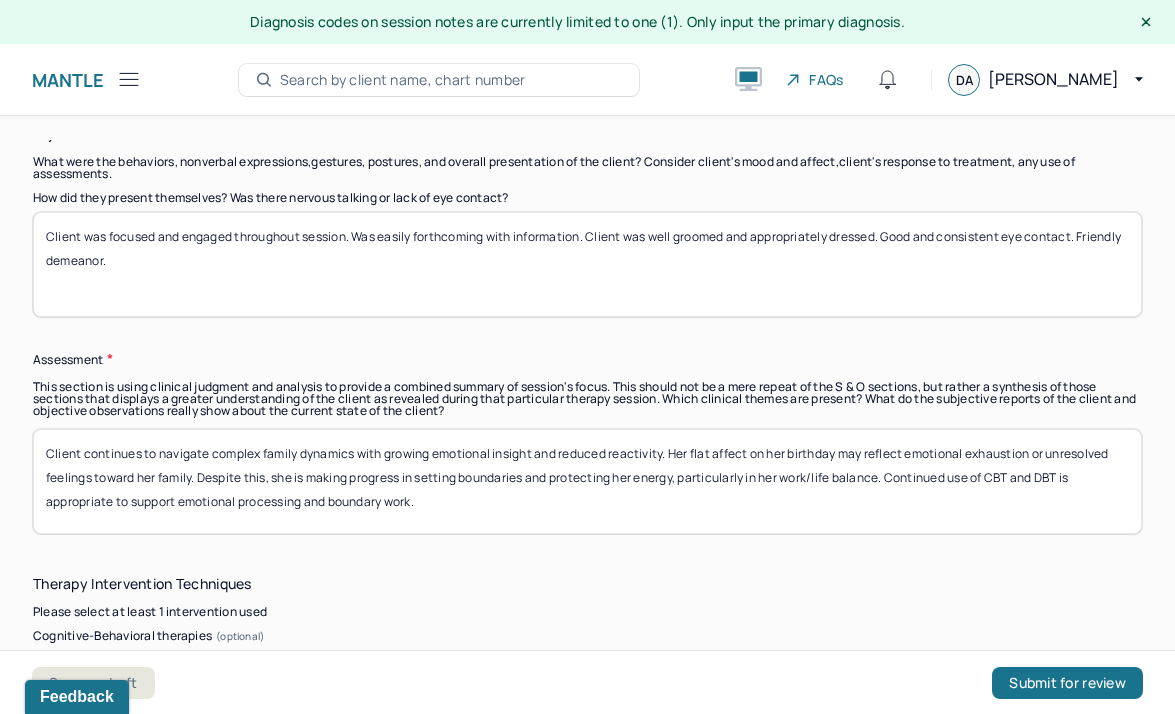 drag, startPoint x: 225, startPoint y: 266, endPoint x: -6, endPoint y: 190, distance: 243.181 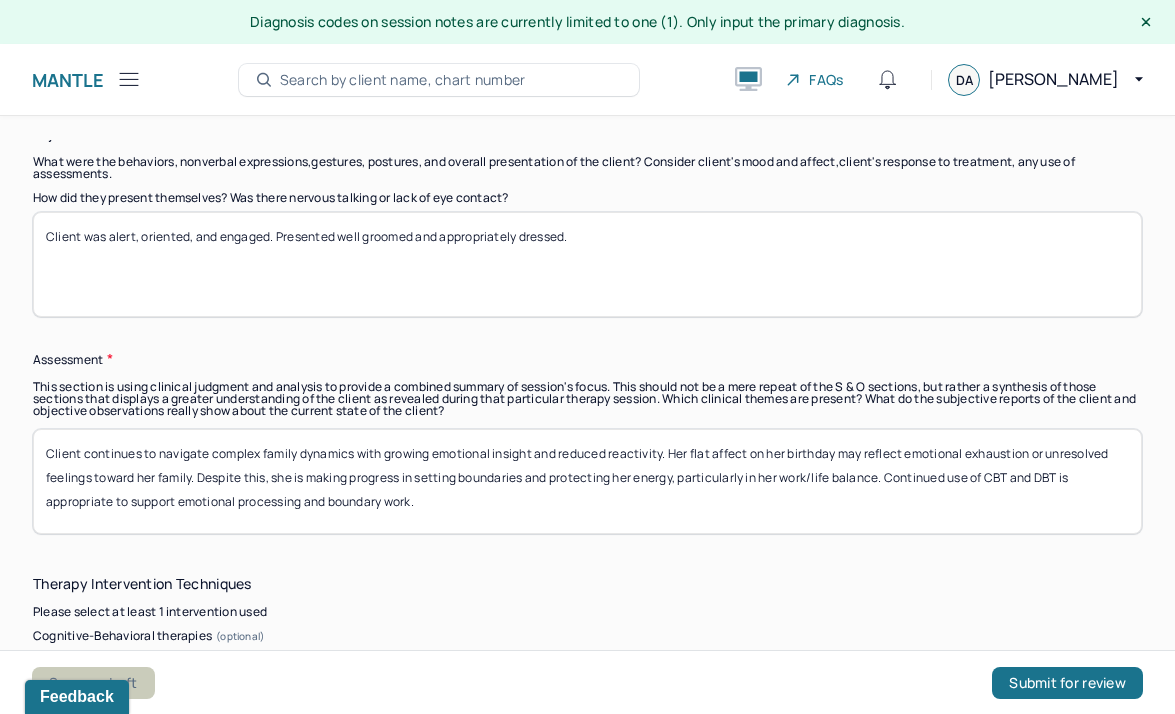 type on "Client was alert, oriented, and engaged. Presented well groomed and appropriately dressed." 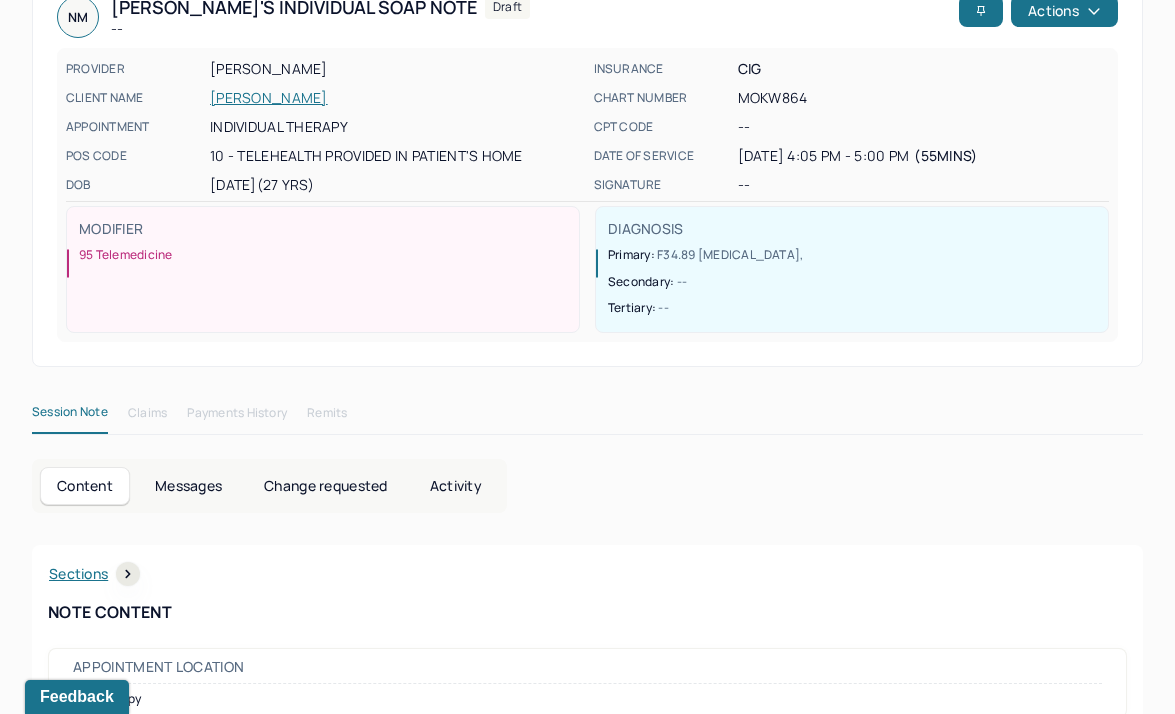 scroll, scrollTop: 0, scrollLeft: 0, axis: both 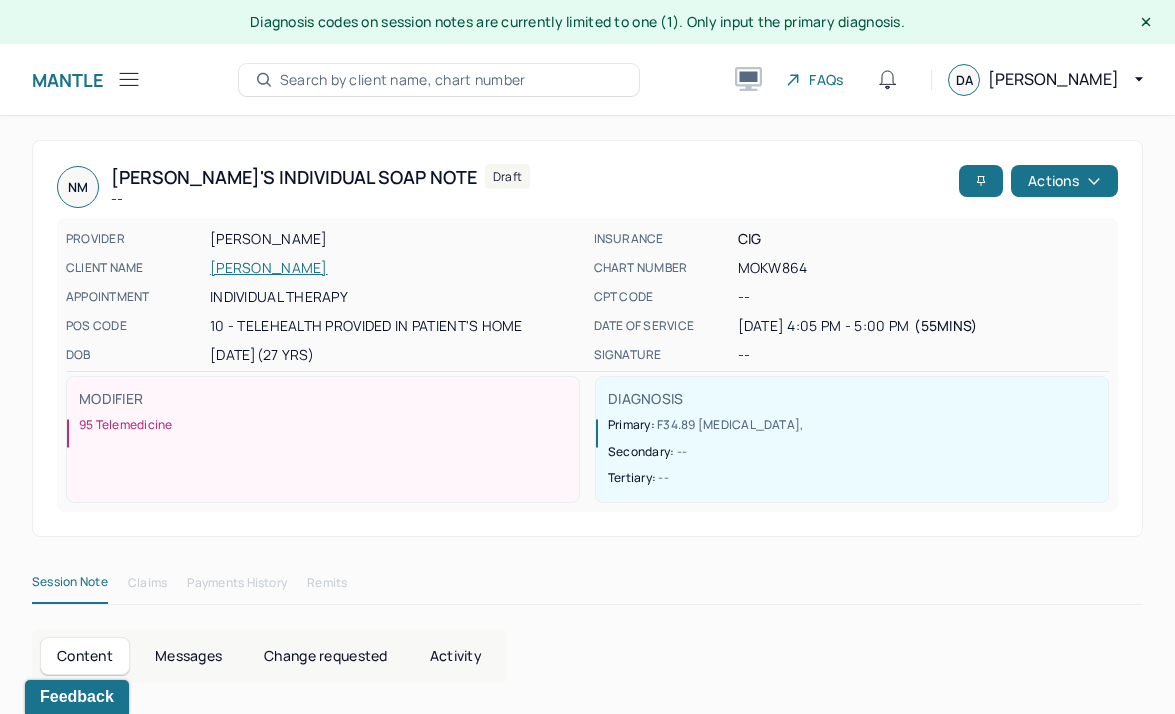 click 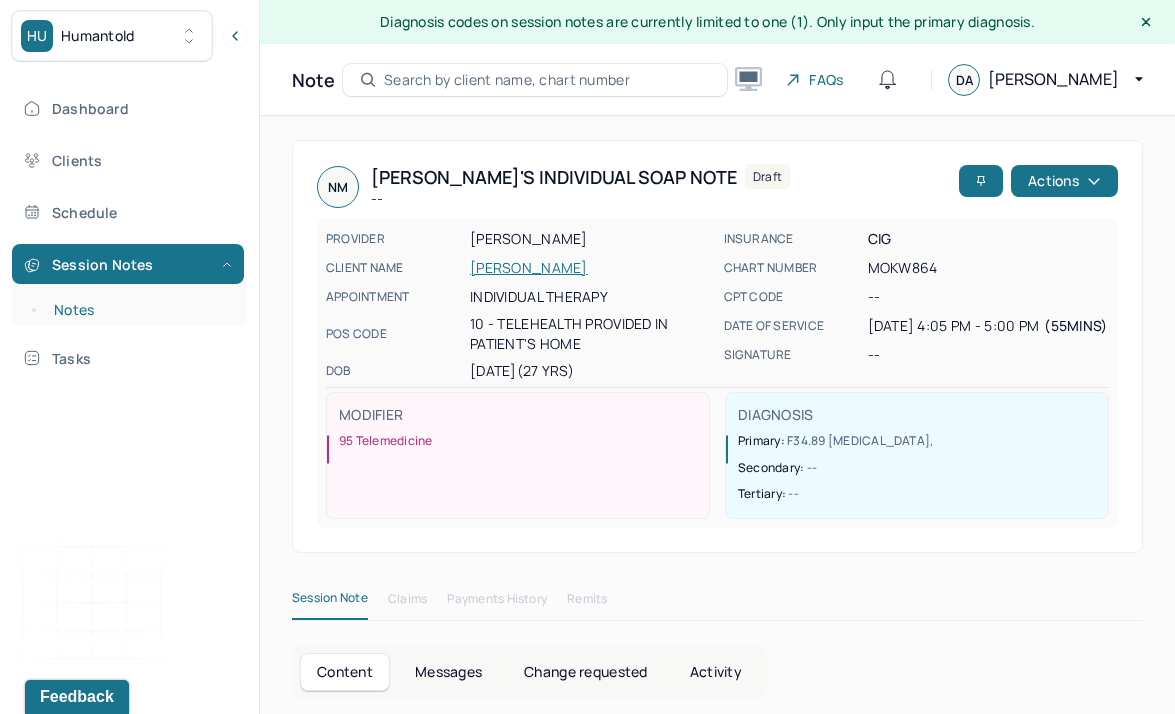 click on "Notes" at bounding box center [139, 310] 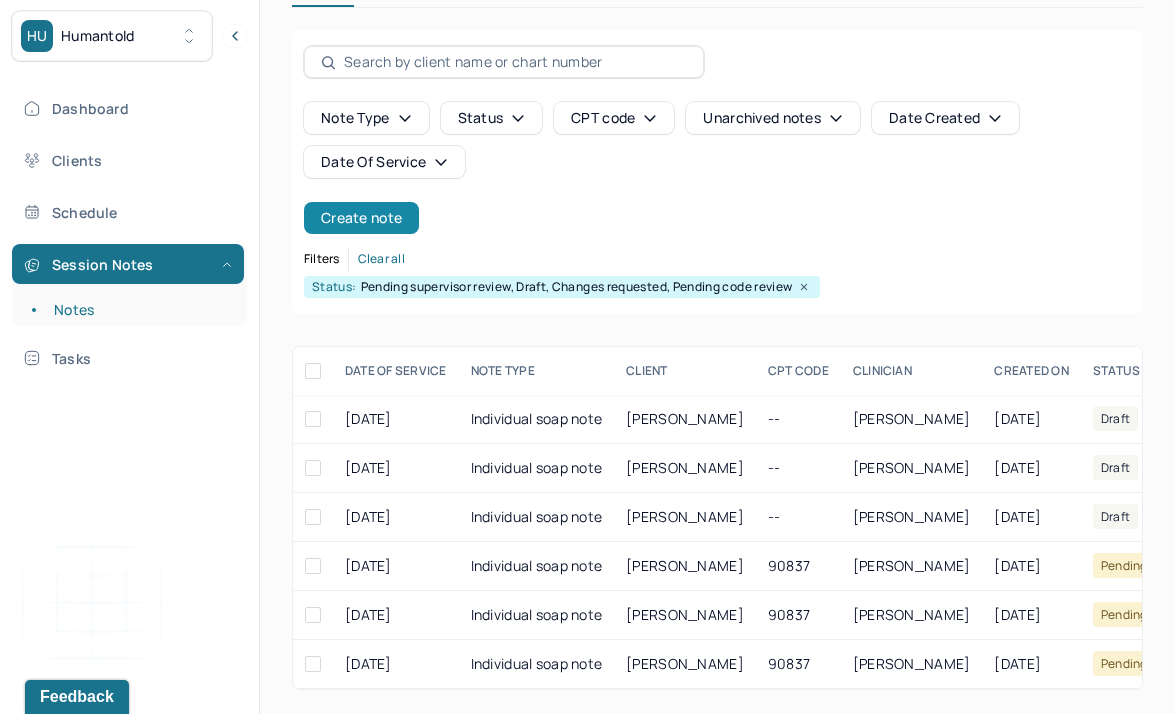 click on "Create note" at bounding box center [361, 218] 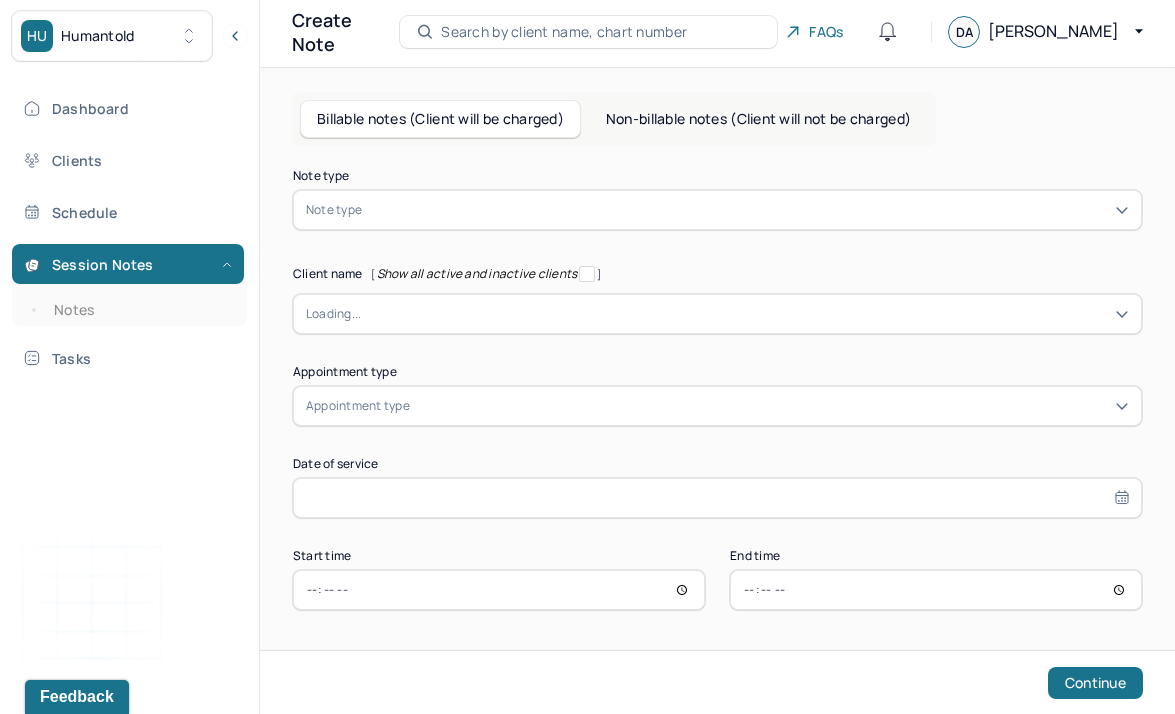 click at bounding box center (747, 210) 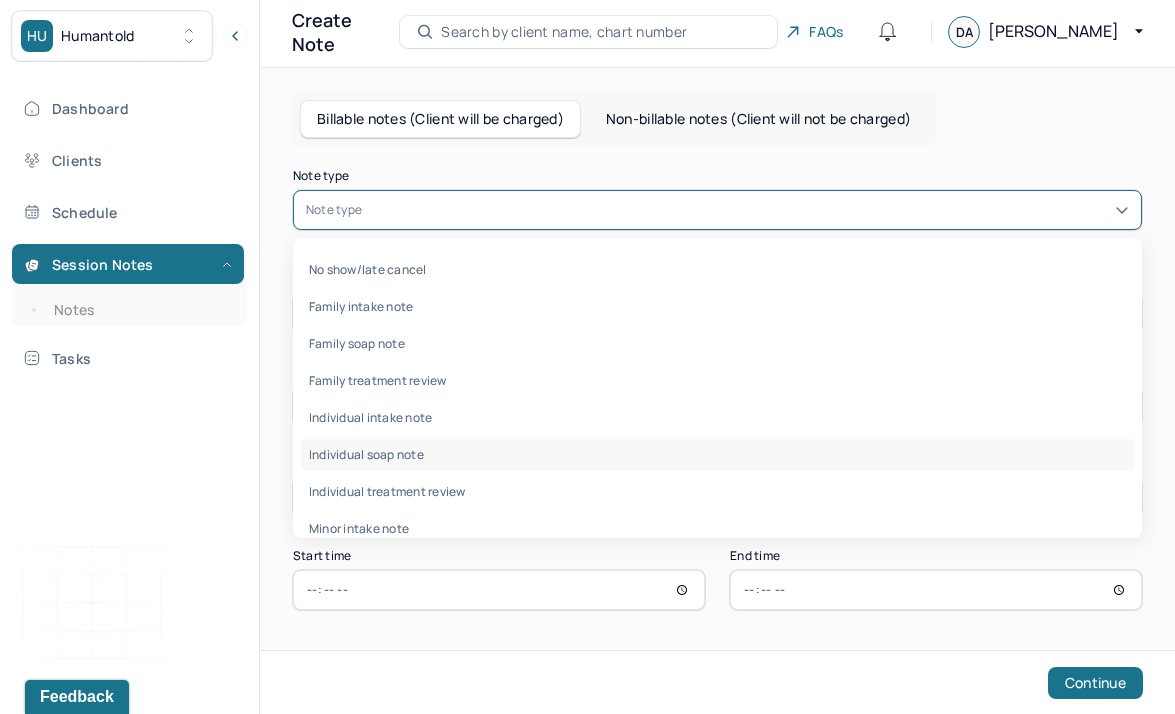 click on "Individual soap note" at bounding box center (717, 454) 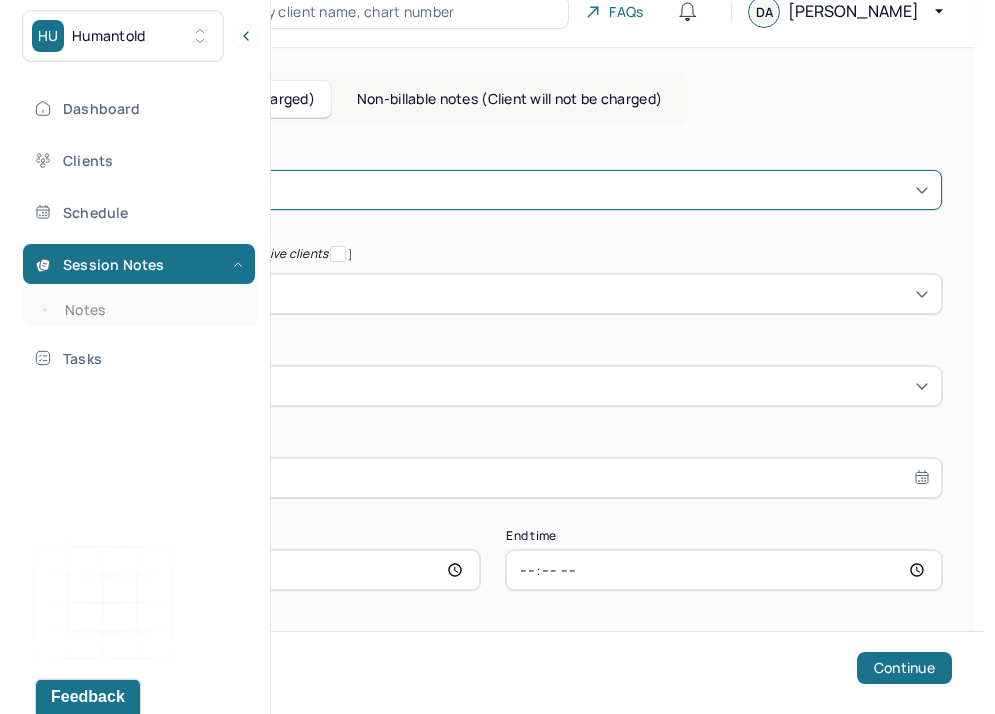 scroll, scrollTop: 51, scrollLeft: 0, axis: vertical 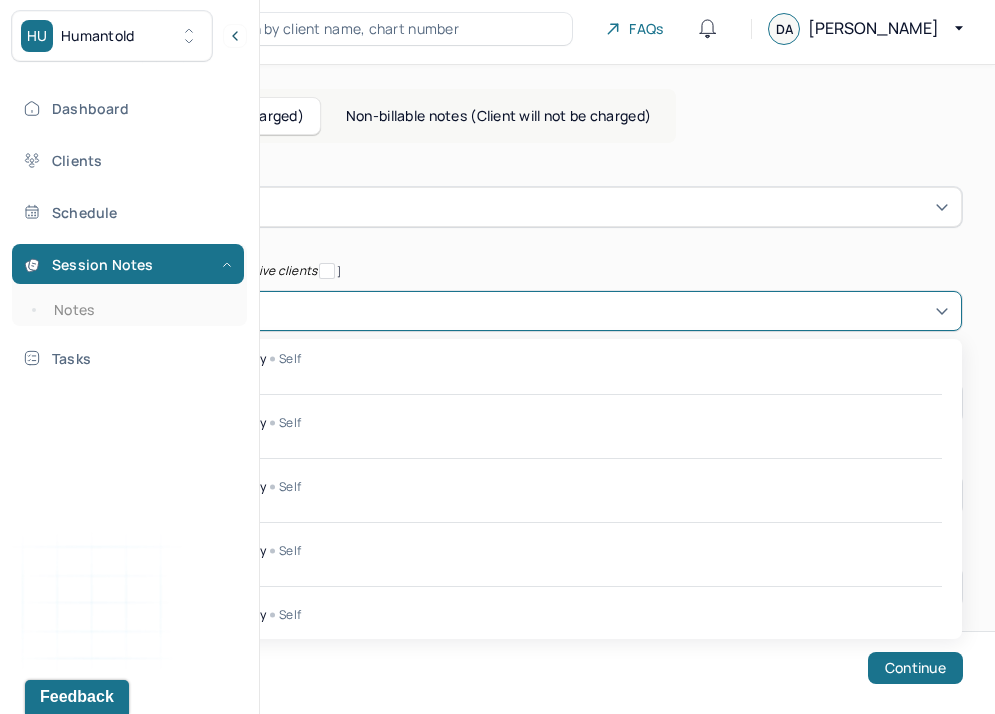 click at bounding box center [532, 311] 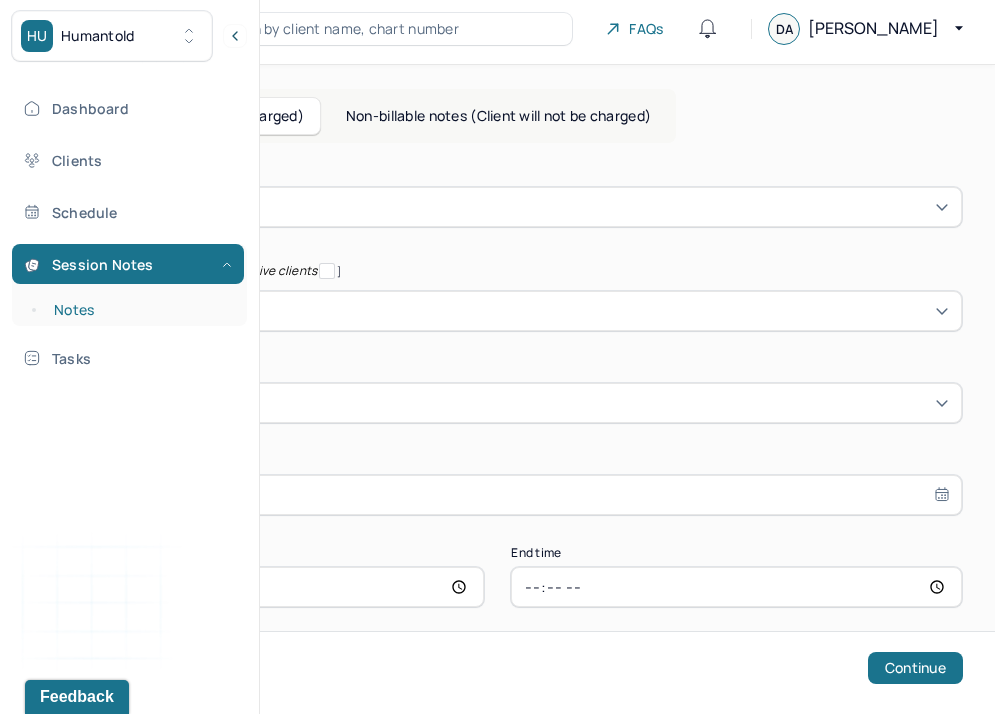 click on "Notes" at bounding box center (139, 310) 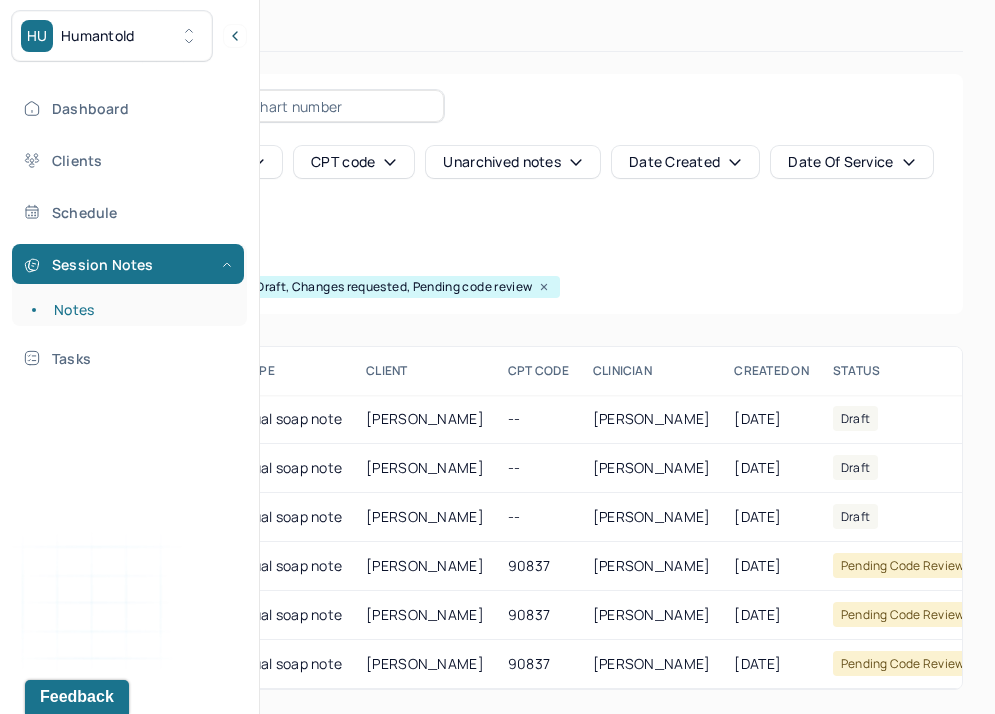 scroll, scrollTop: 180, scrollLeft: 0, axis: vertical 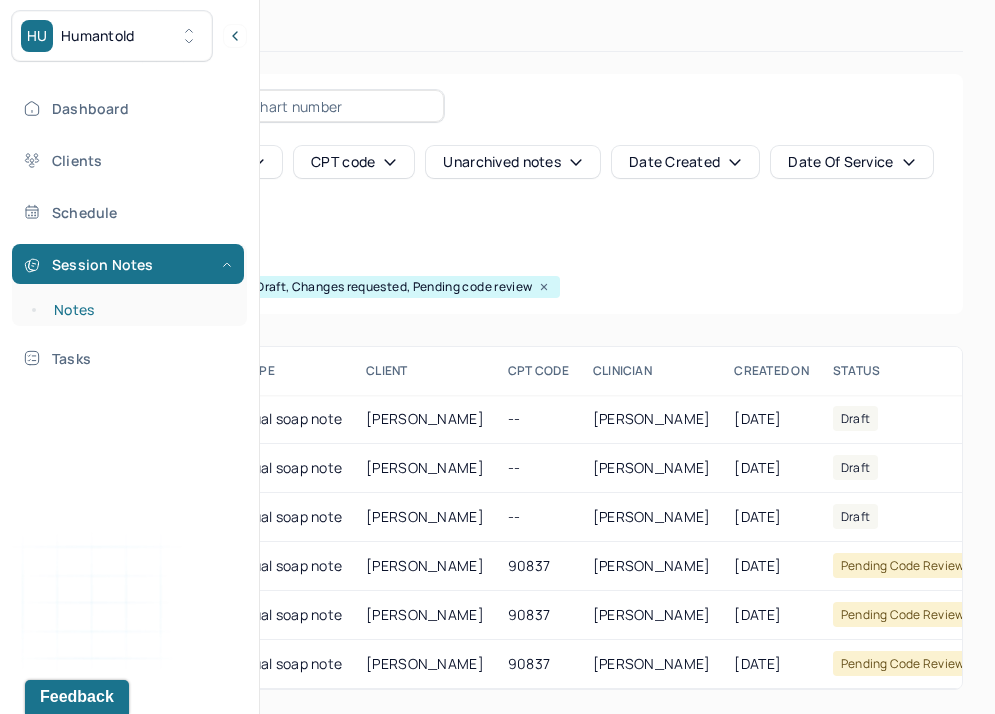 click on "Notes" at bounding box center (139, 310) 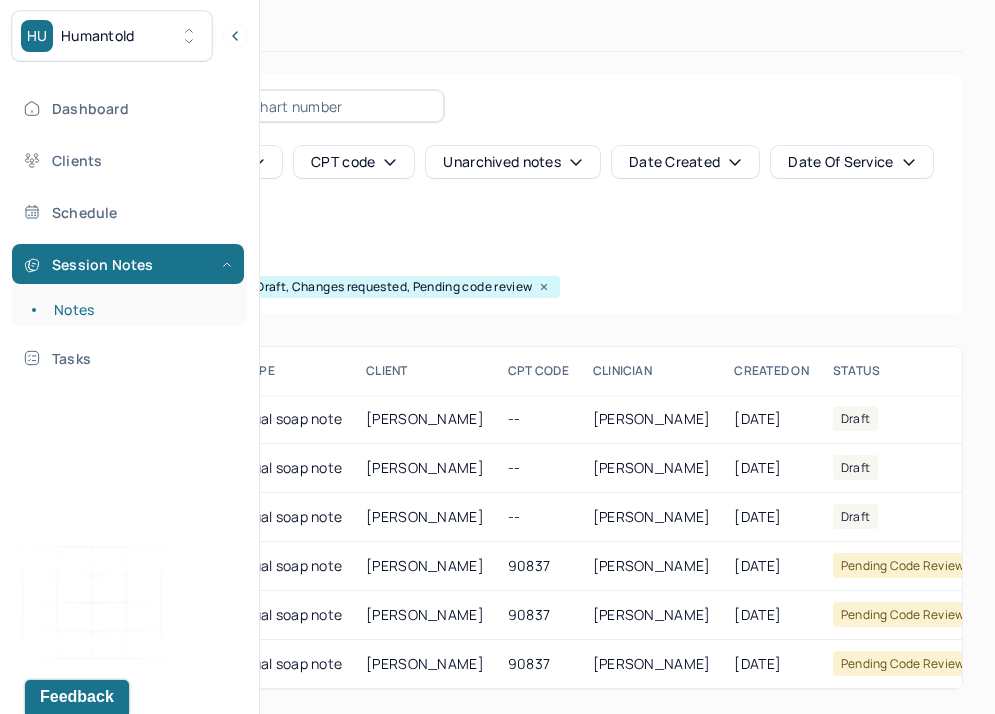 click on "Create note" at bounding box center [101, 218] 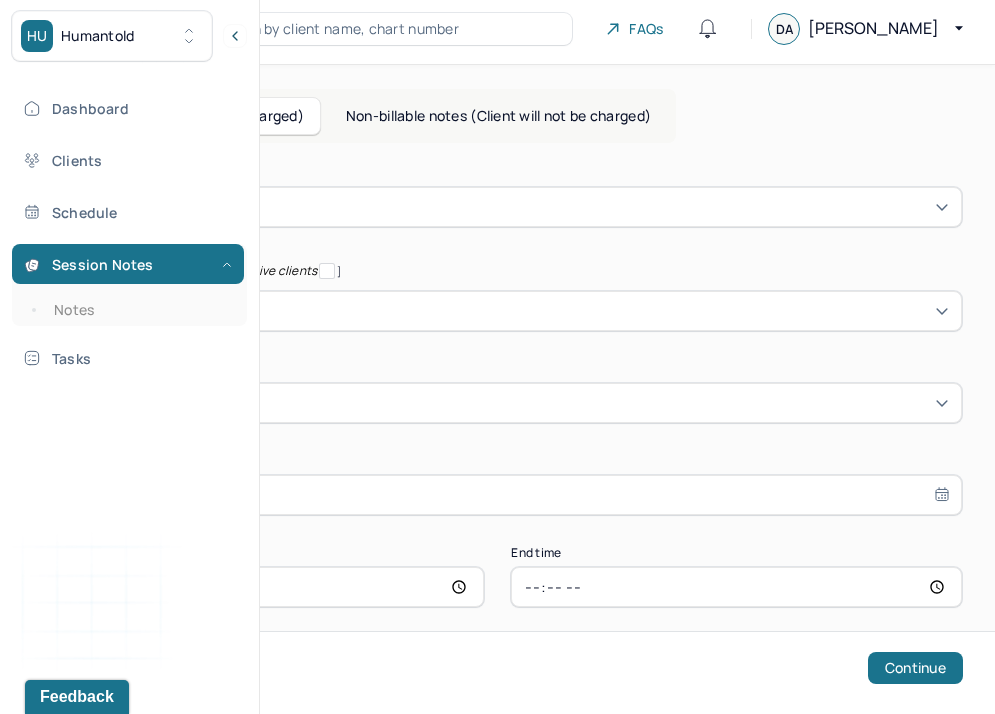 click on "Note type" at bounding box center (74, 207) 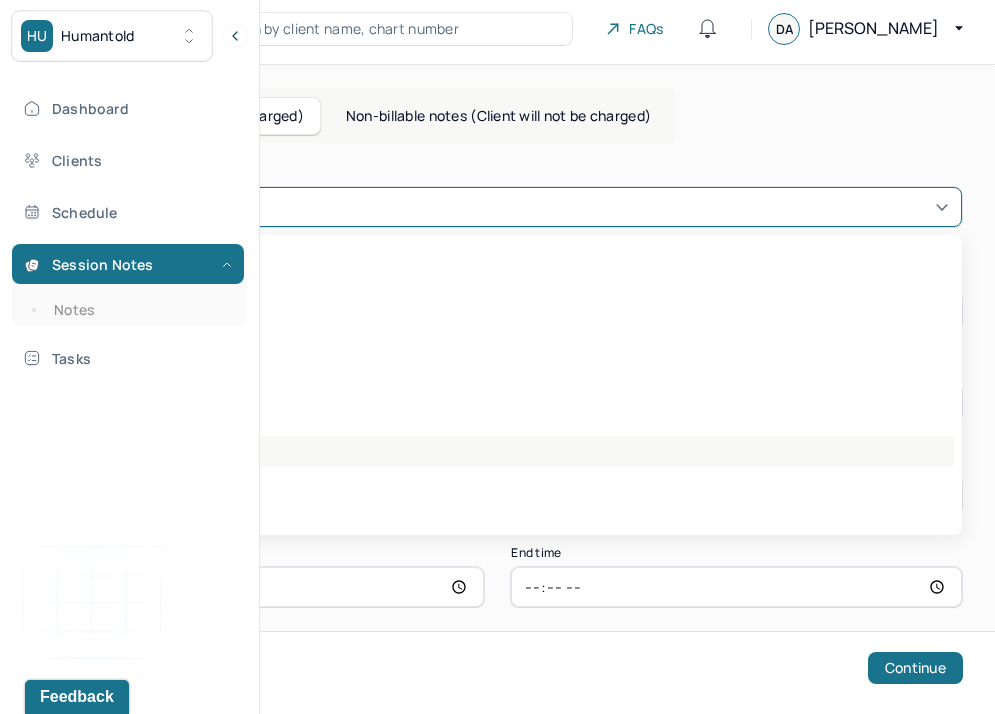 click on "Individual soap note" at bounding box center [497, 451] 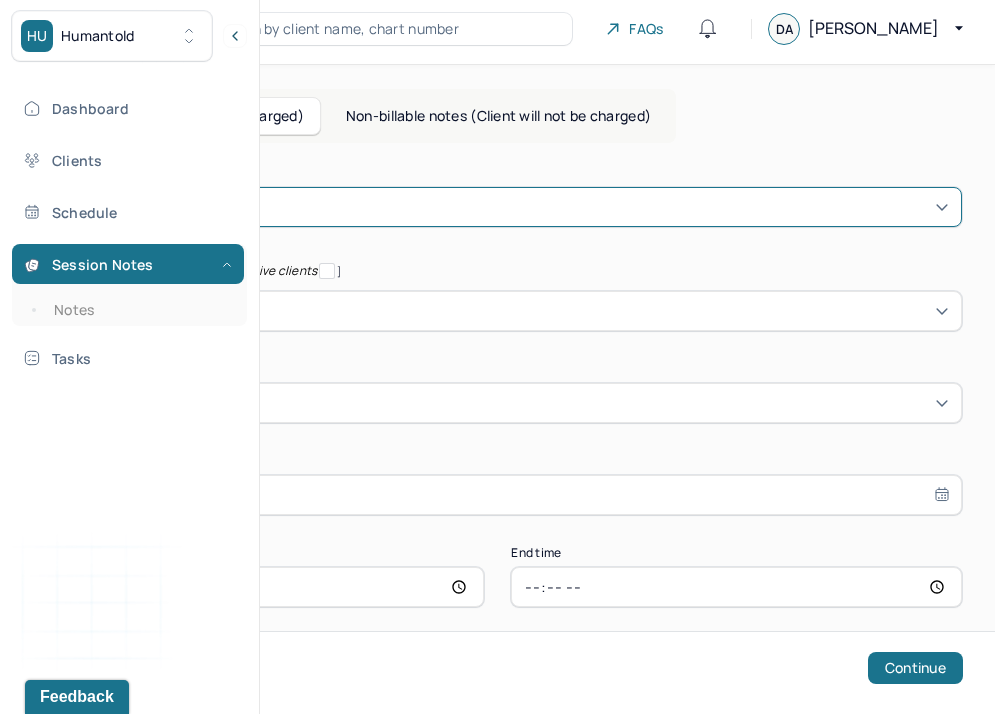 click on "Client name" at bounding box center [81, 311] 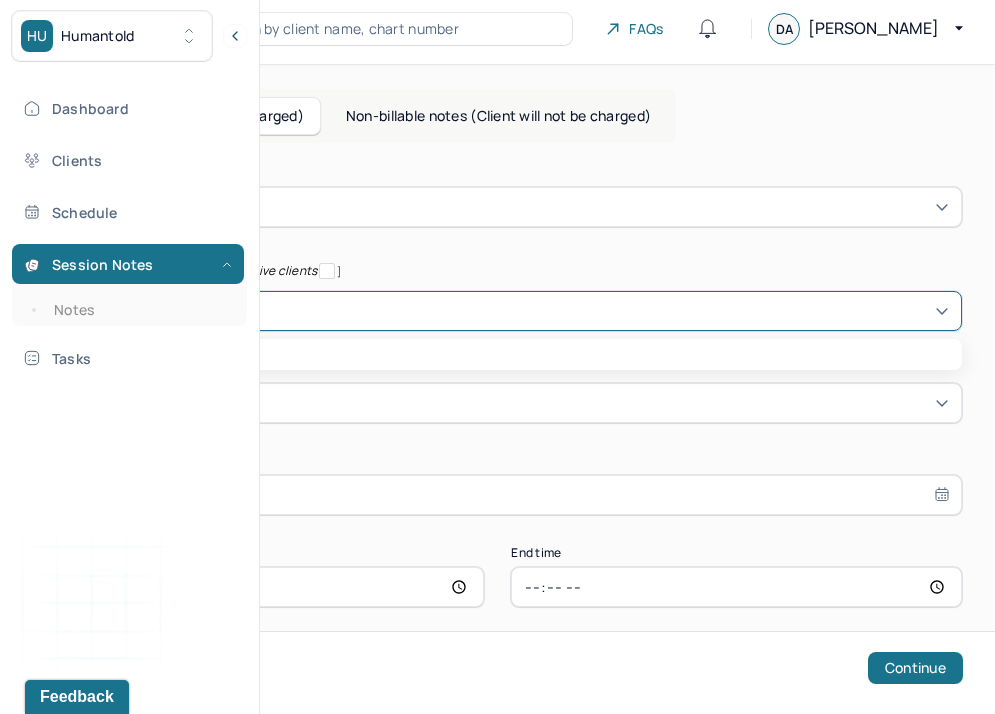 type on "[PERSON_NAME]" 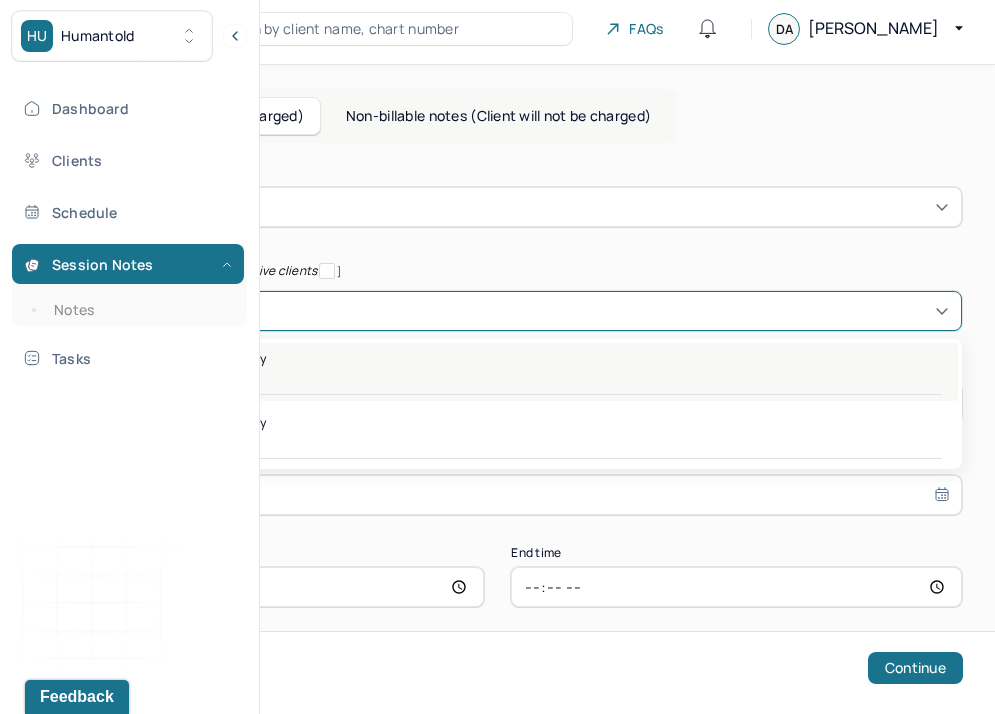 click on "Tue, 10:00am - 10:55am  -  active" at bounding box center [497, 382] 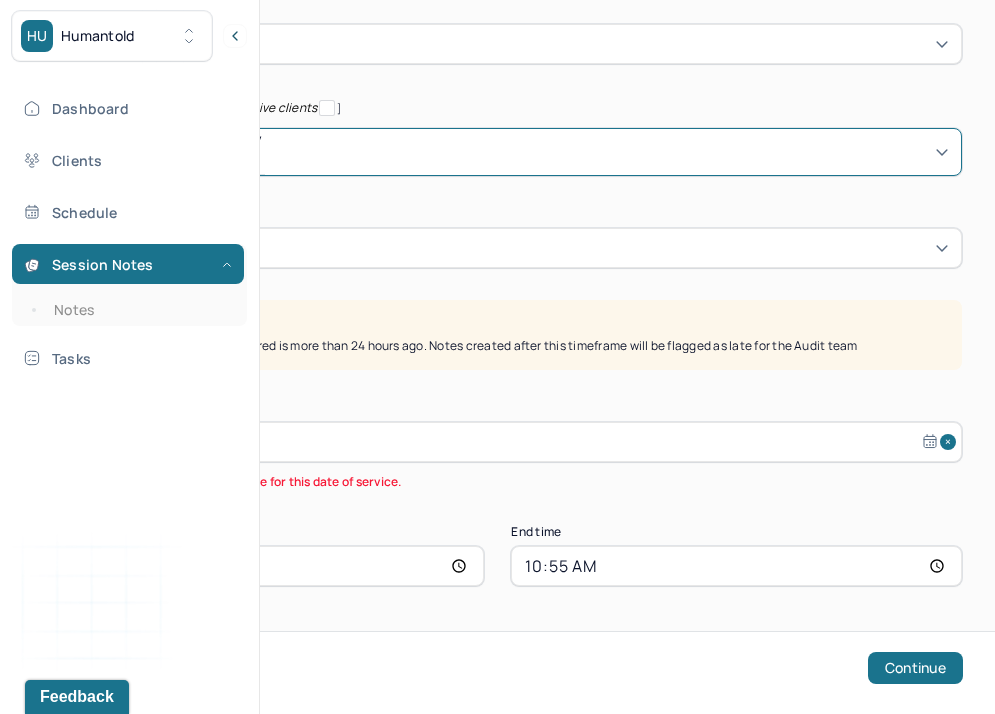 scroll, scrollTop: 215, scrollLeft: 0, axis: vertical 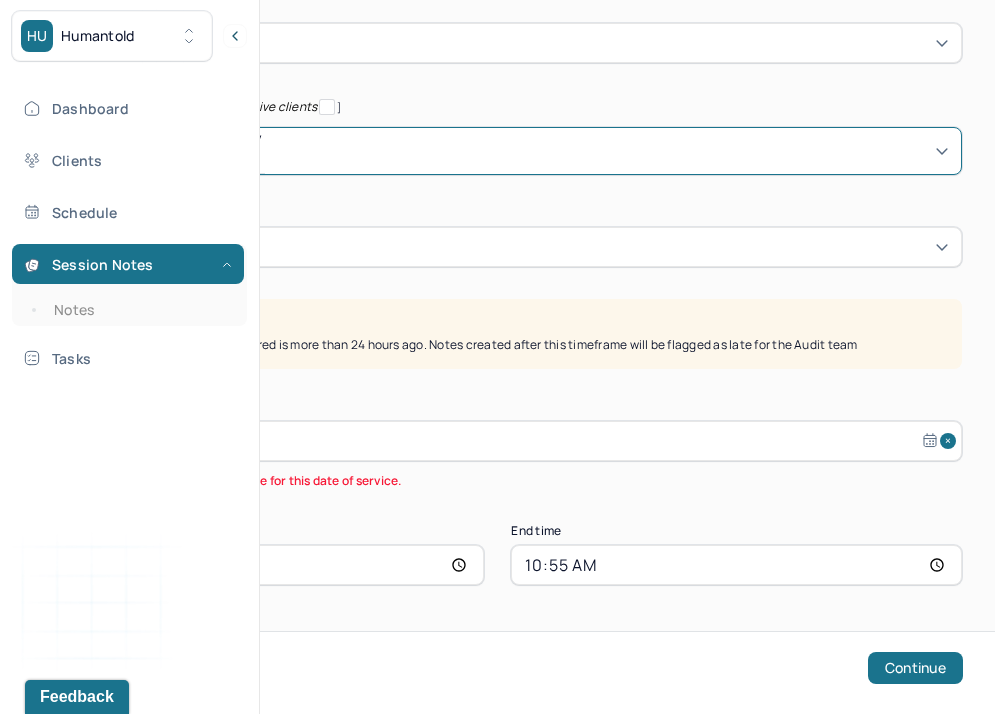 click on "[DATE]" at bounding box center [497, 441] 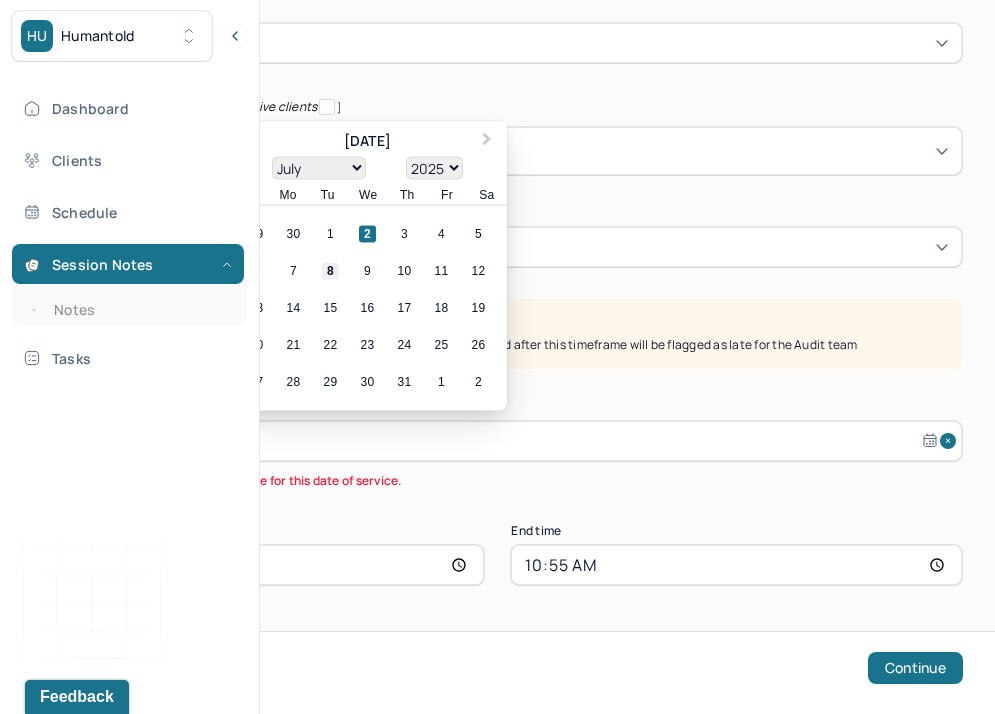 click on "8" at bounding box center [330, 271] 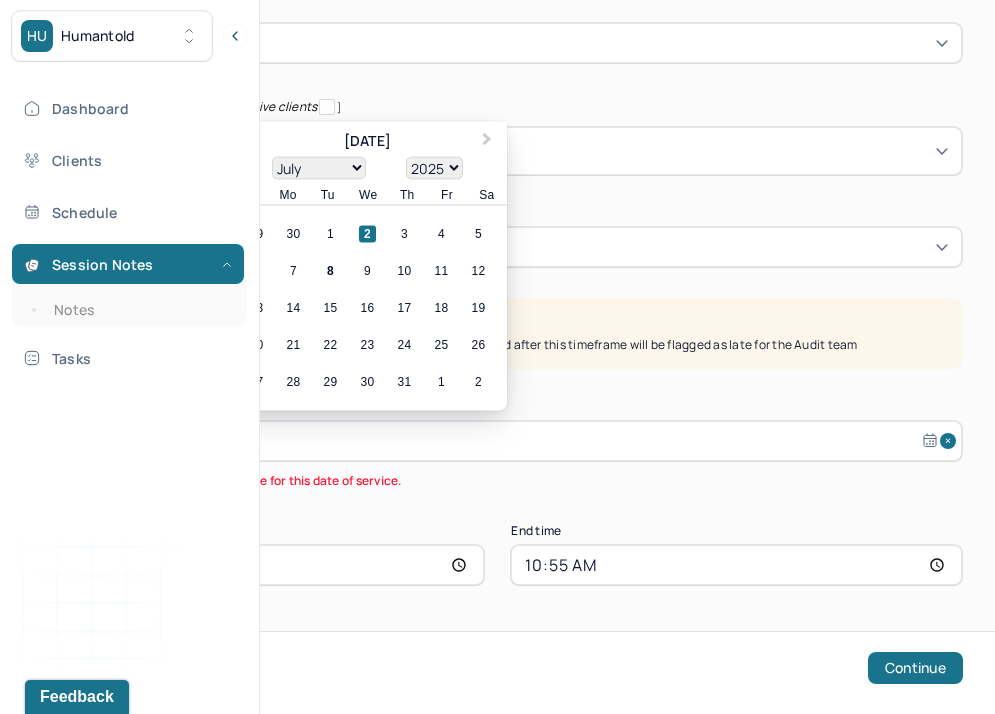 type on "[DATE]" 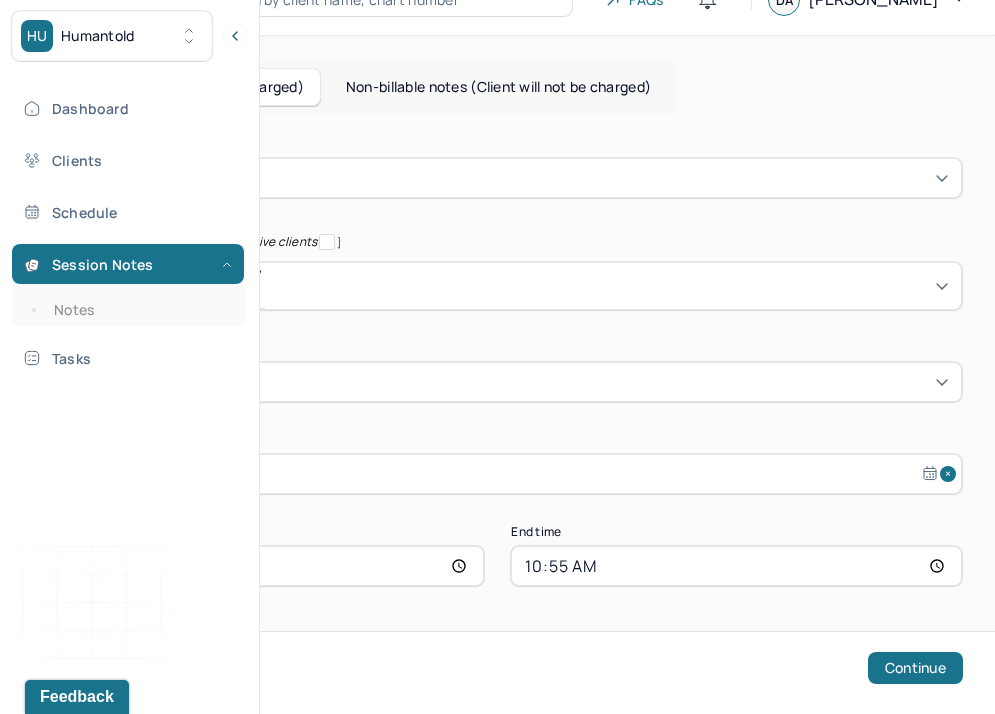 scroll, scrollTop: 57, scrollLeft: 0, axis: vertical 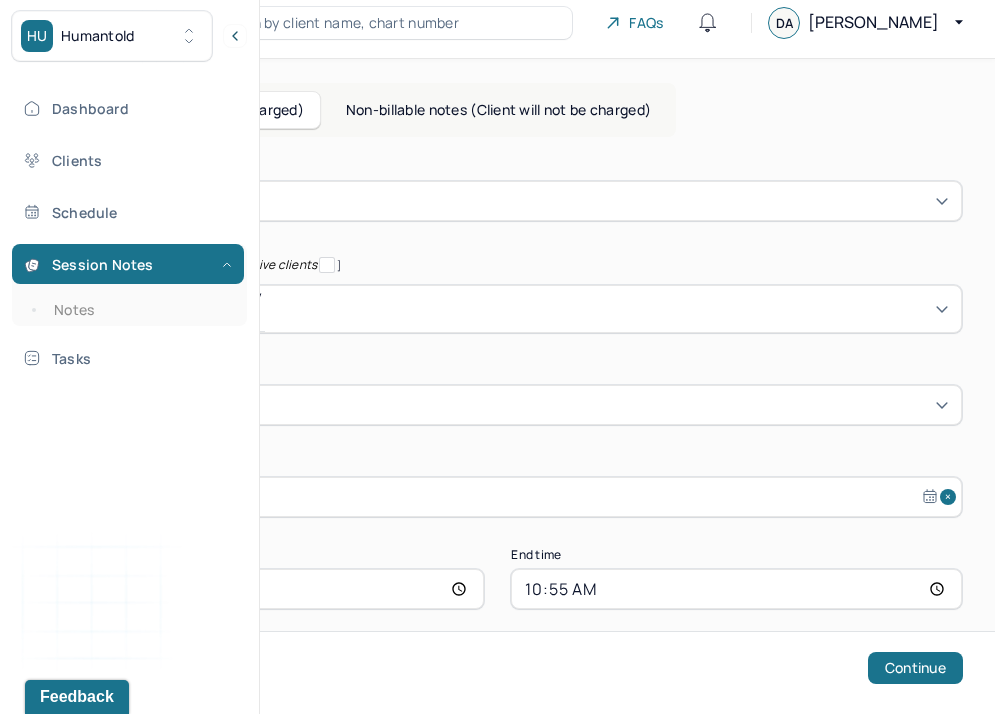 drag, startPoint x: 319, startPoint y: 584, endPoint x: 323, endPoint y: 597, distance: 13.601471 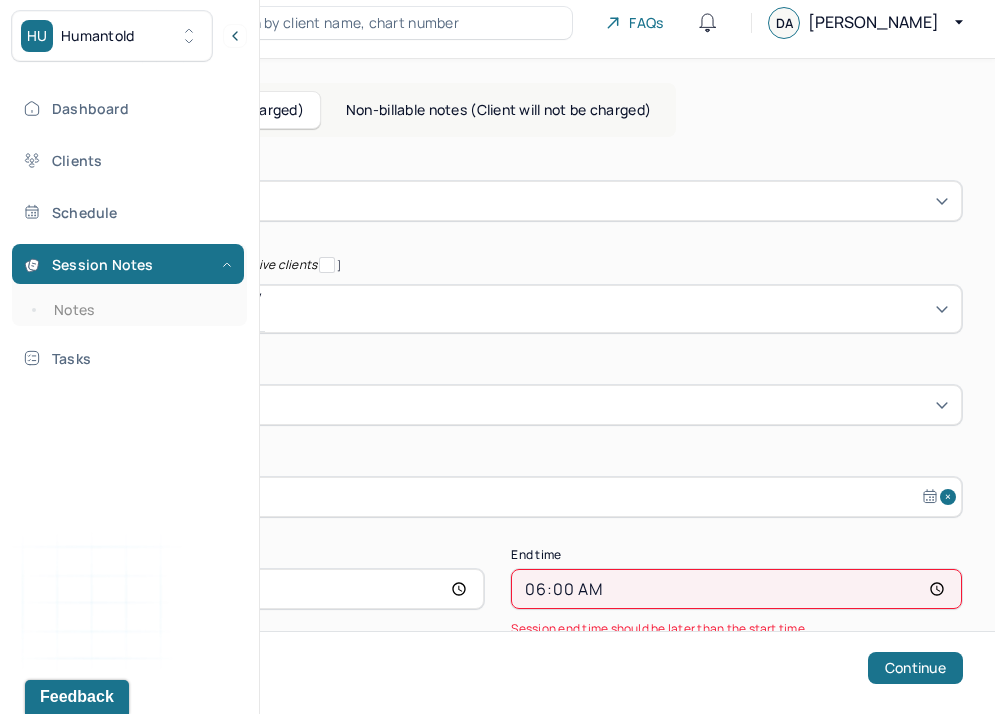 type on "18:00" 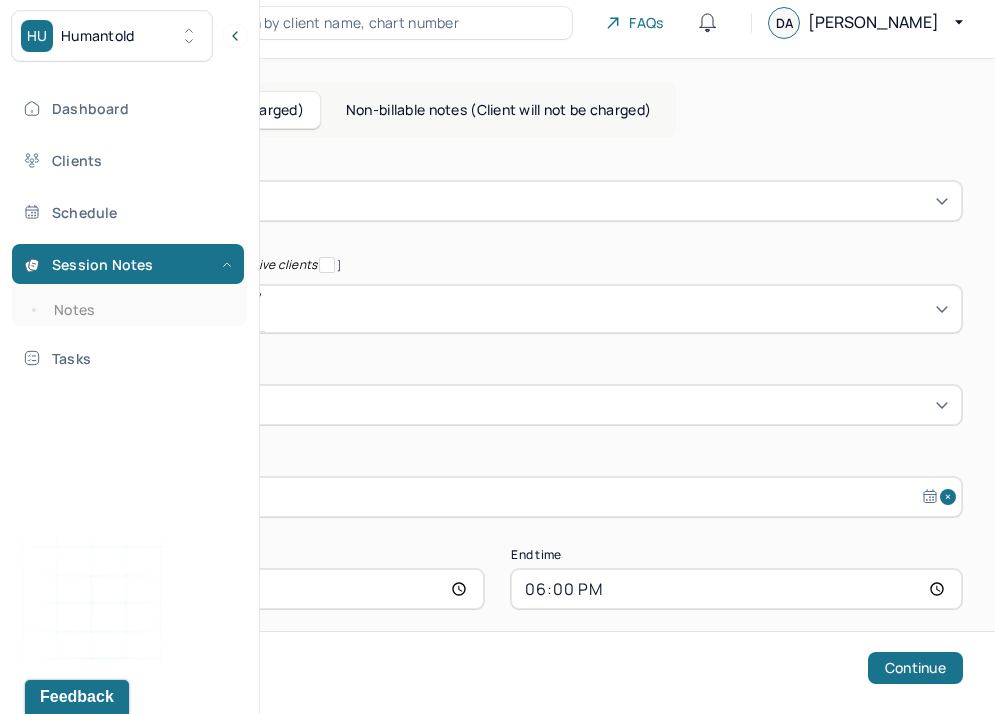 click on "Note type Individual soap note Client name [ Show all active and inactive clients ] [PERSON_NAME] - Individual therapy Tue, 10:00am - 10:55am  -  active Supervisee name [PERSON_NAME] Appointment type individual therapy Date of service [DATE] Start time 17:05 End time 18:00   Continue" at bounding box center (497, 385) 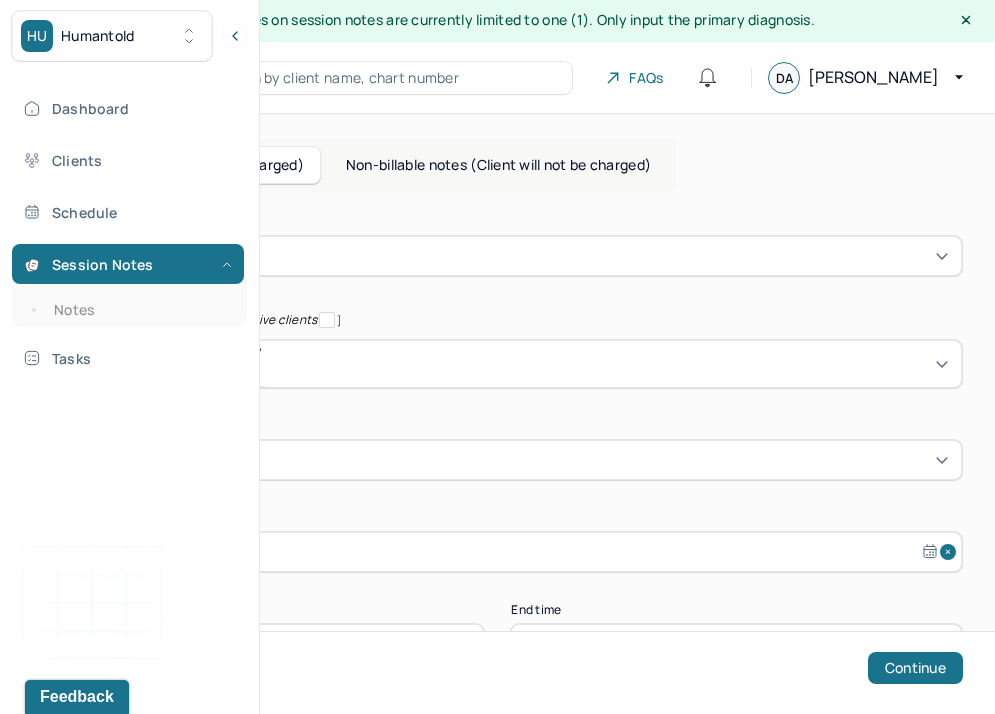 scroll, scrollTop: 0, scrollLeft: 0, axis: both 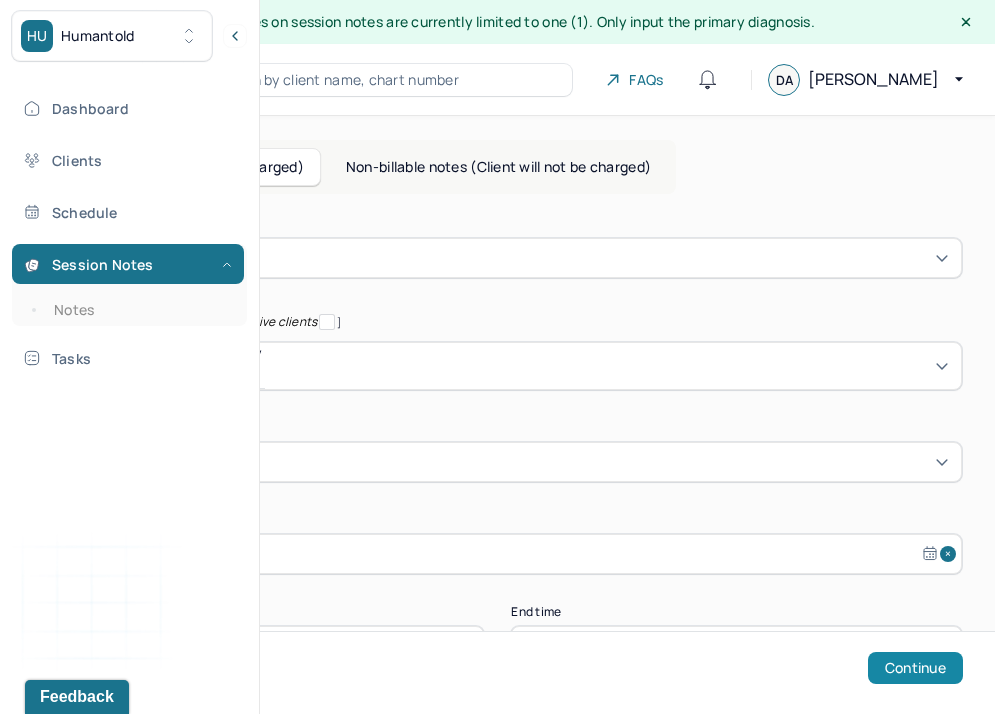 click on "Continue" at bounding box center (915, 668) 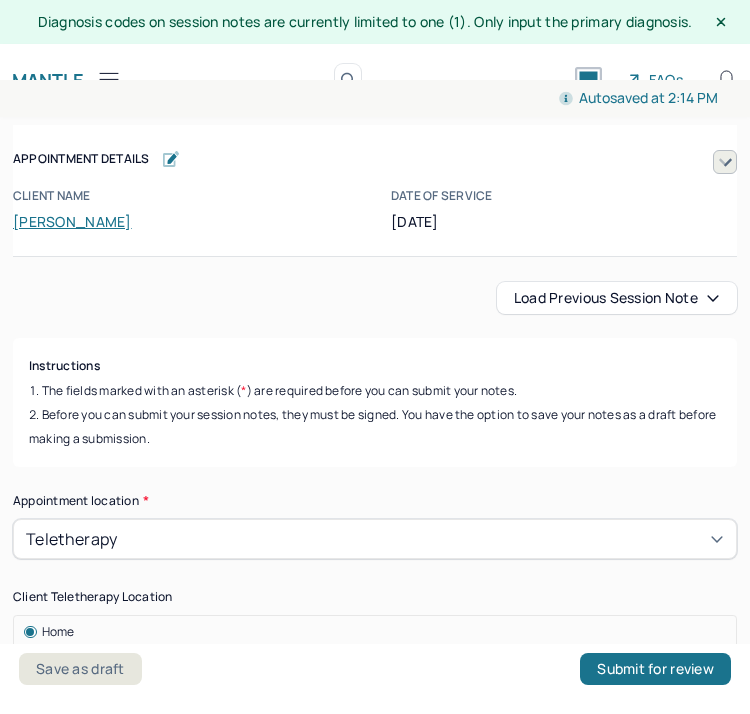 scroll, scrollTop: 0, scrollLeft: 0, axis: both 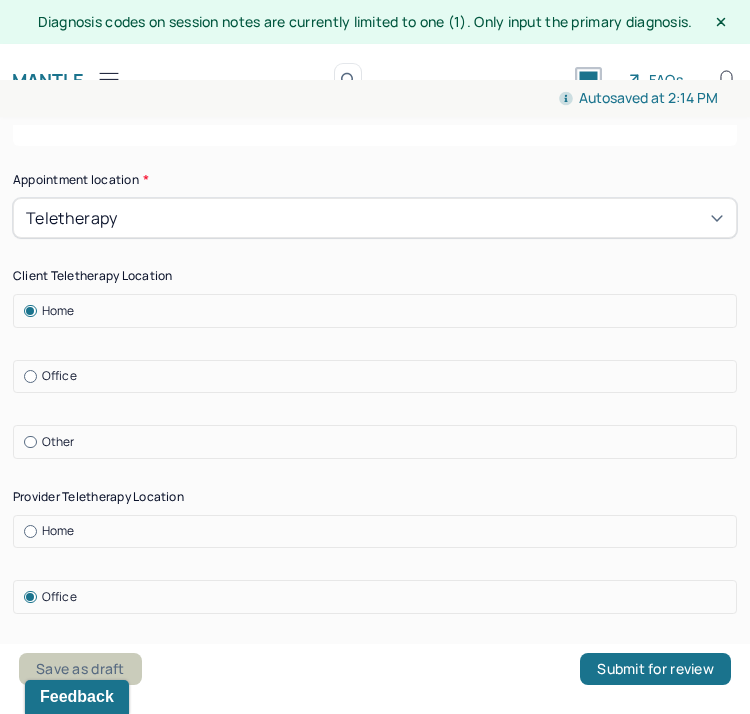 click on "Save as draft" at bounding box center [80, 669] 